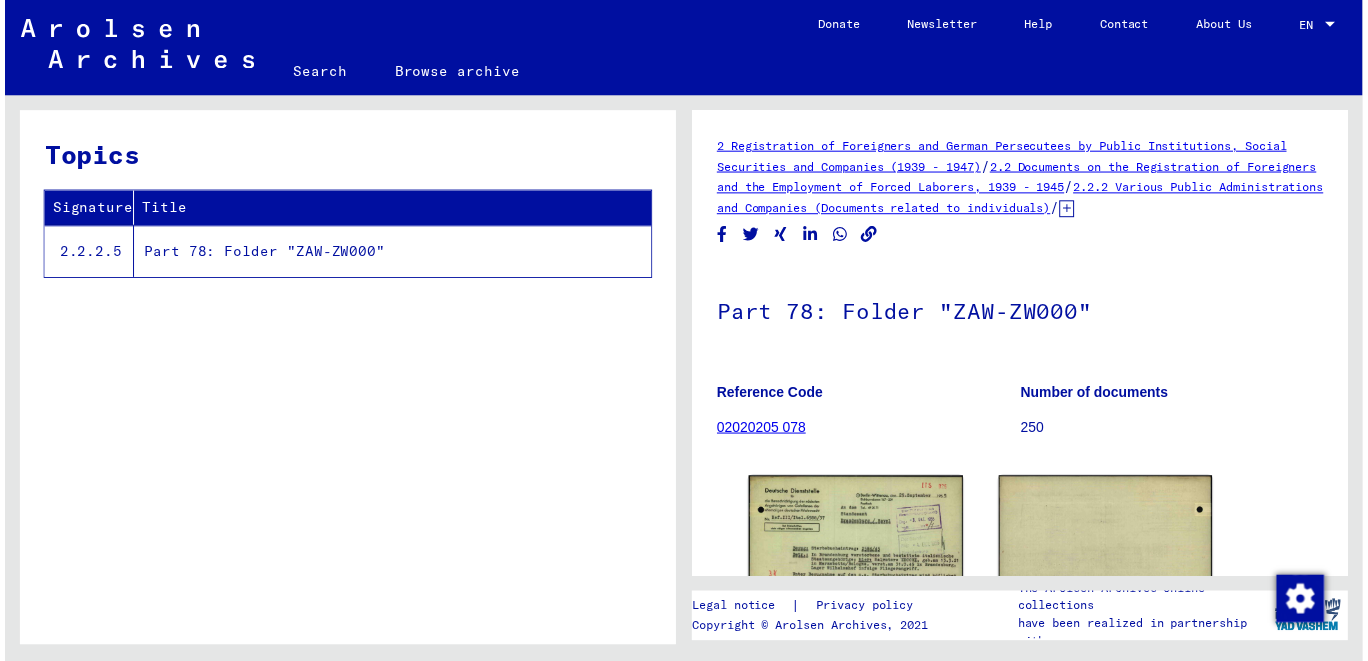 scroll, scrollTop: 0, scrollLeft: 0, axis: both 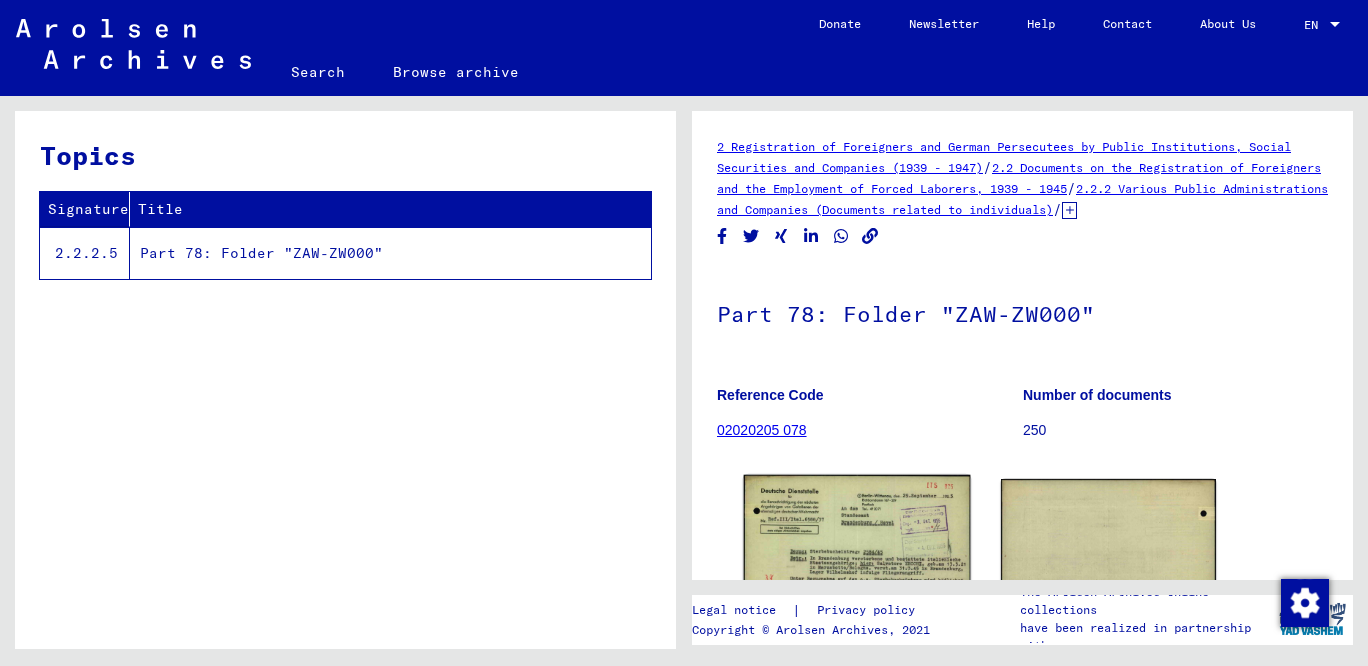 click 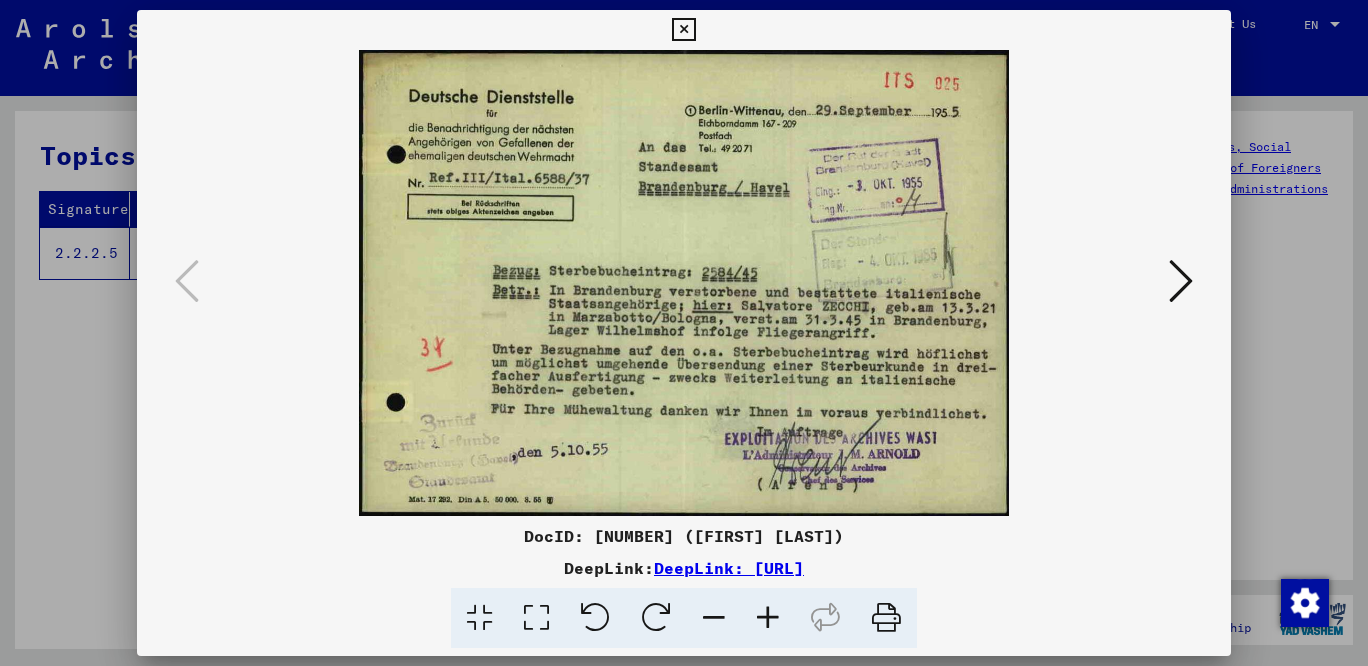 drag, startPoint x: 1045, startPoint y: 570, endPoint x: 436, endPoint y: 566, distance: 609.0131 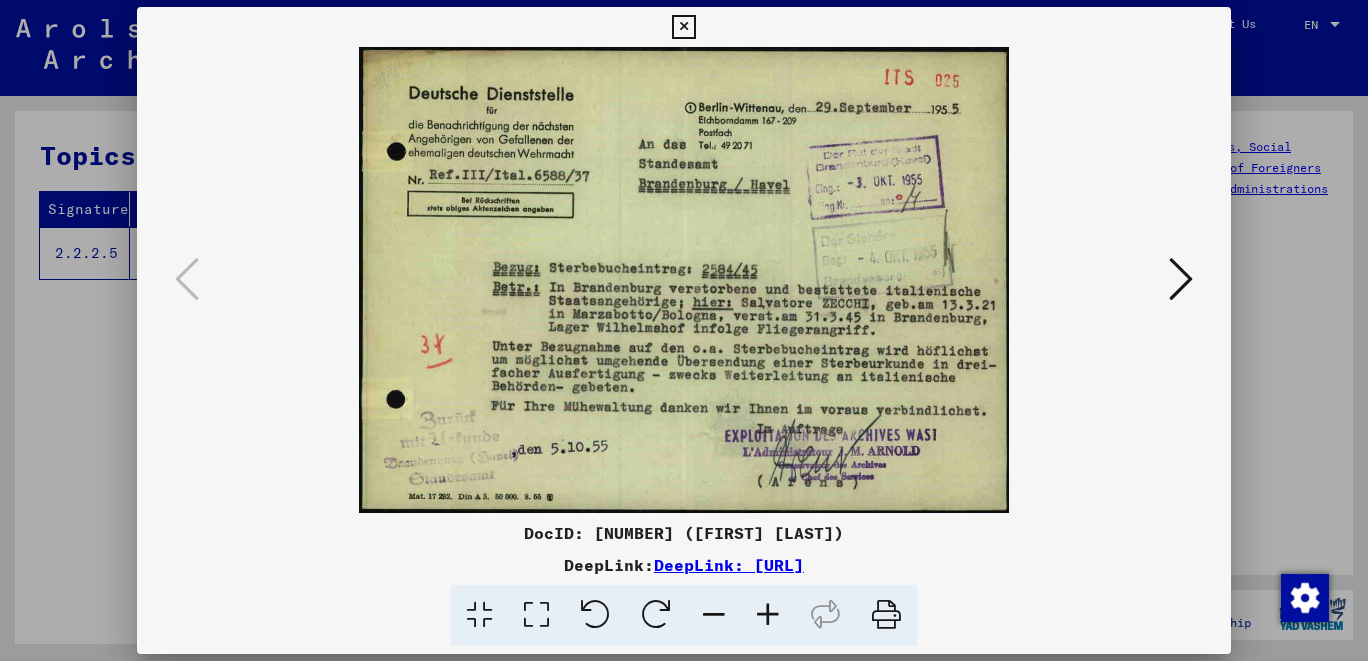 click at bounding box center [683, 27] 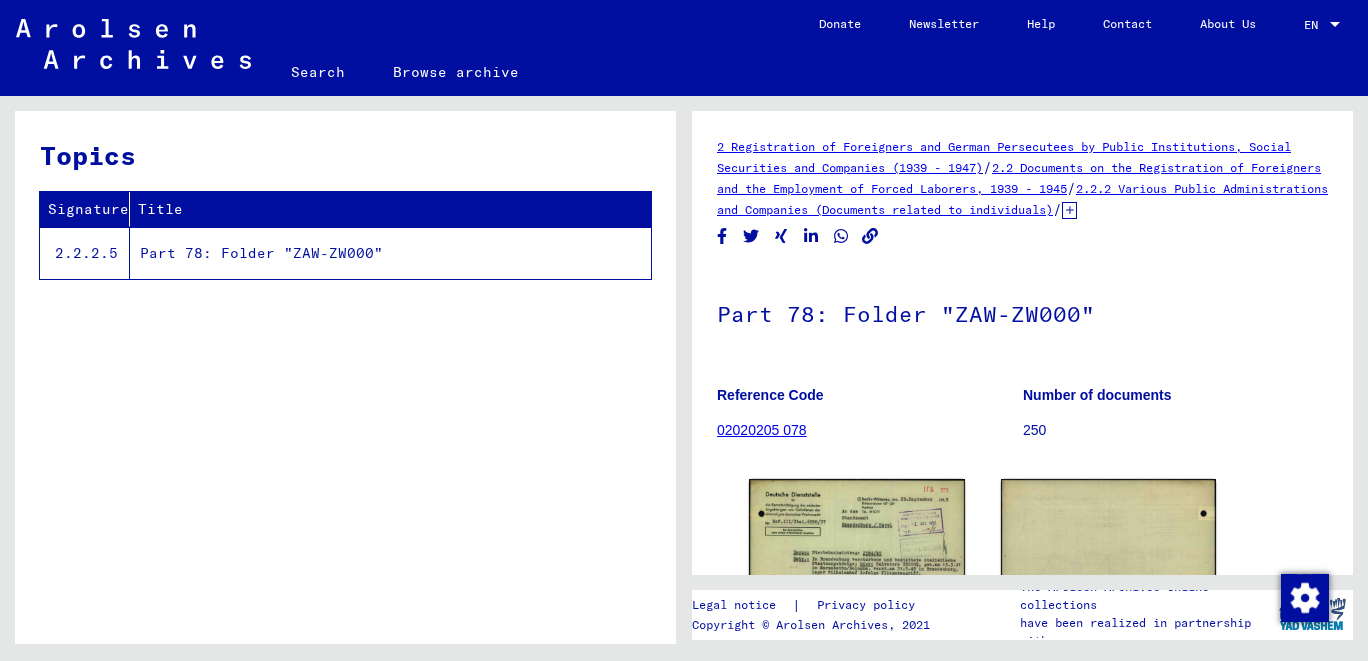 click 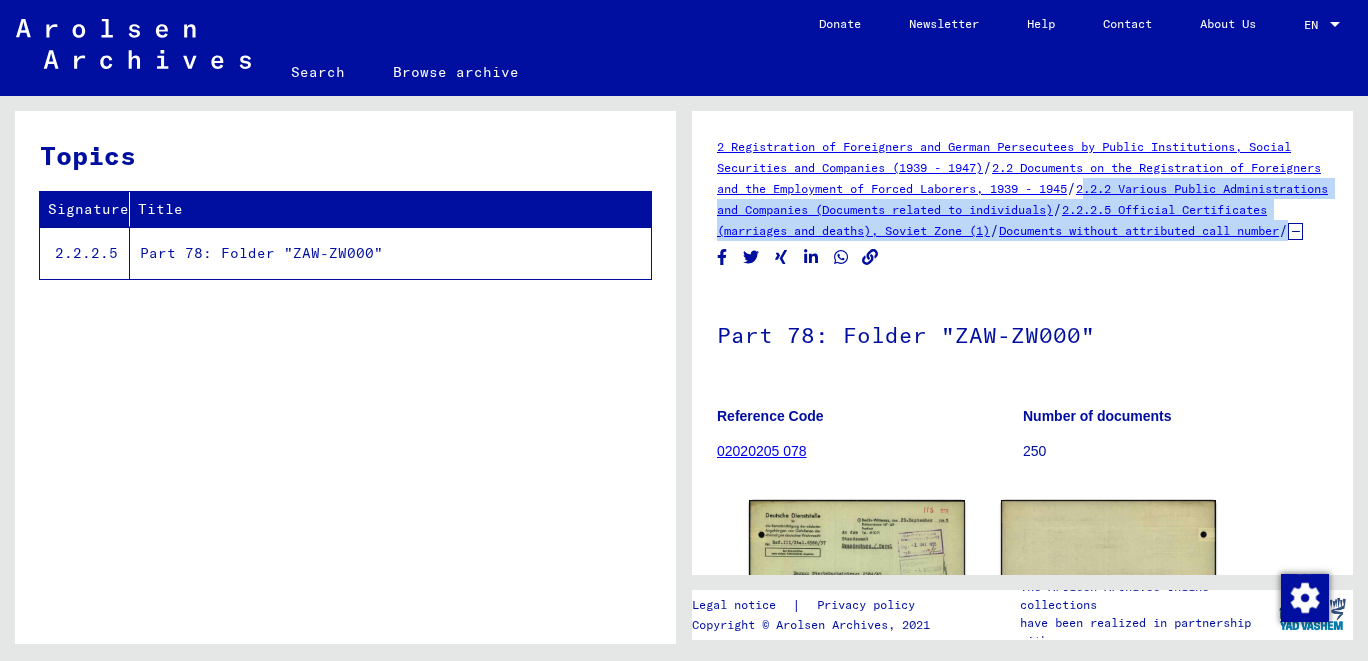 drag, startPoint x: 1155, startPoint y: 254, endPoint x: 704, endPoint y: 214, distance: 452.77036 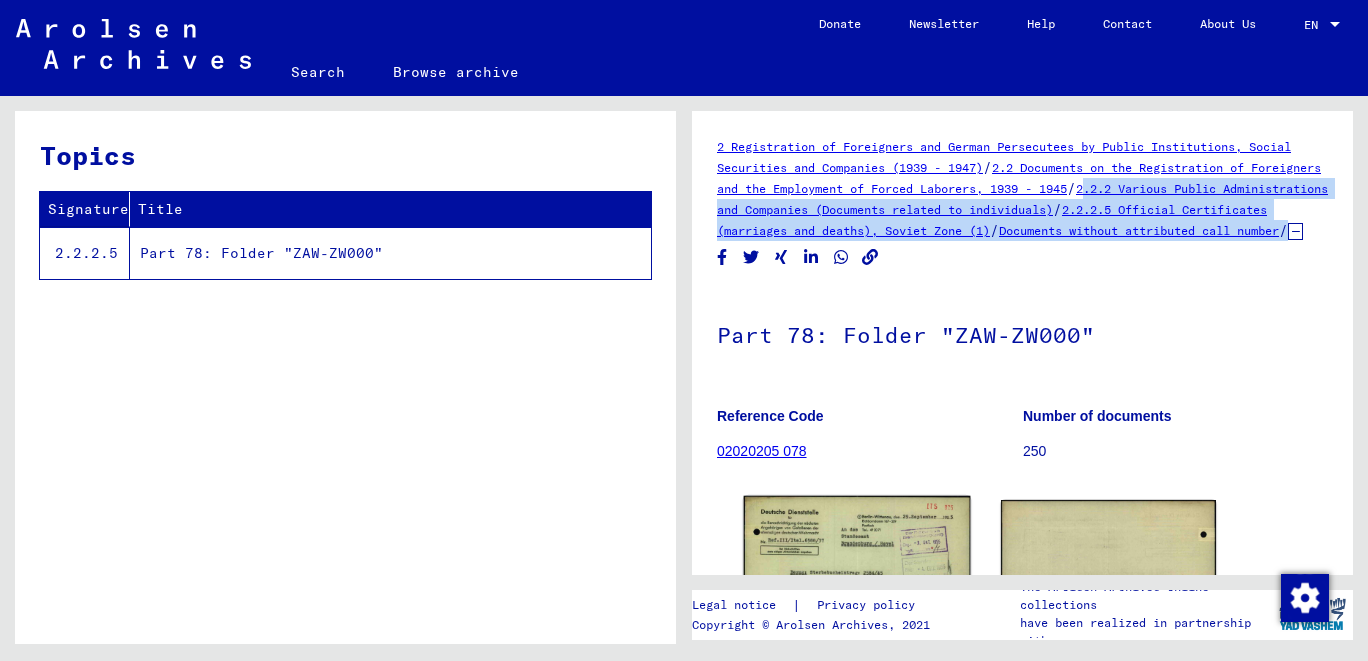 click 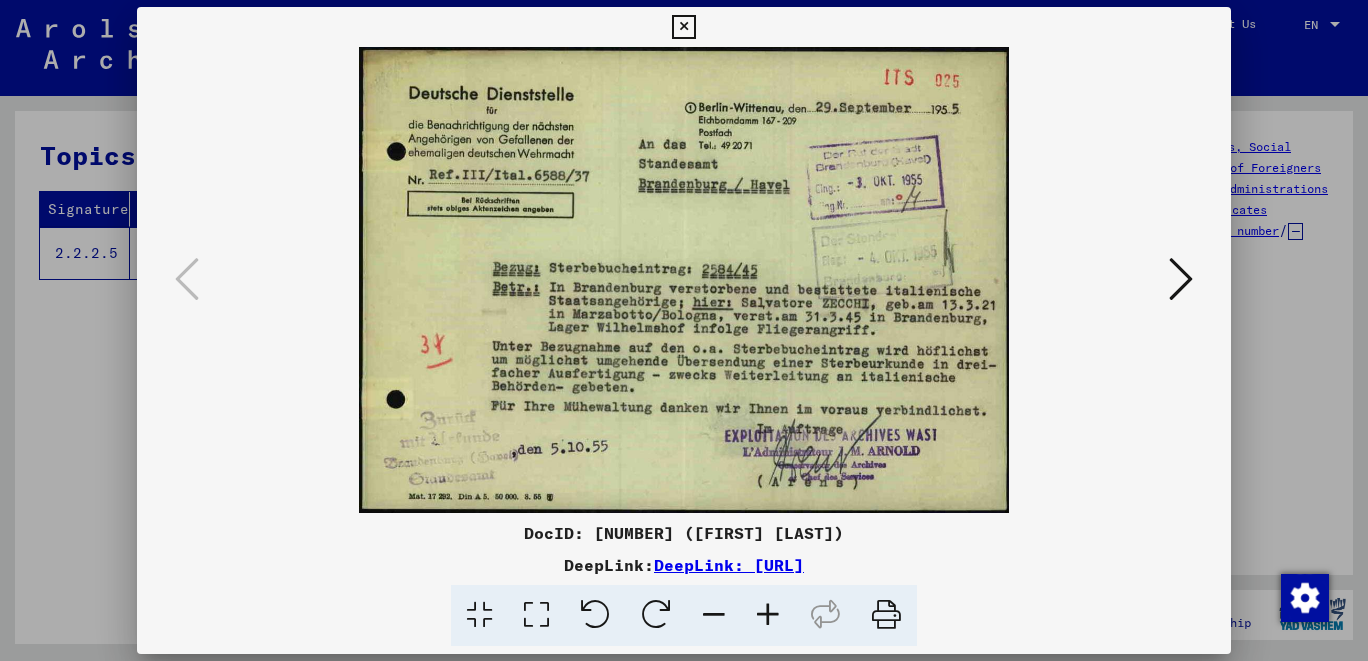 click on "DeepLink: [URL]" at bounding box center [684, 565] 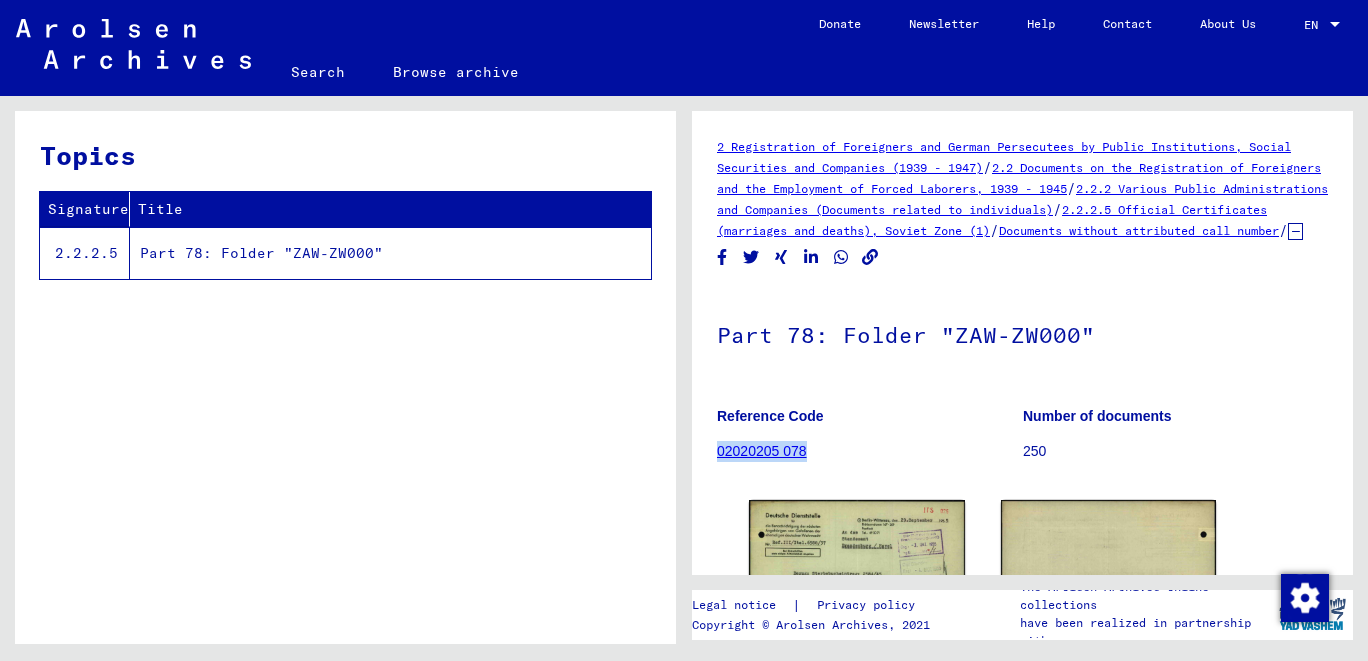 drag, startPoint x: 813, startPoint y: 473, endPoint x: 720, endPoint y: 477, distance: 93.08598 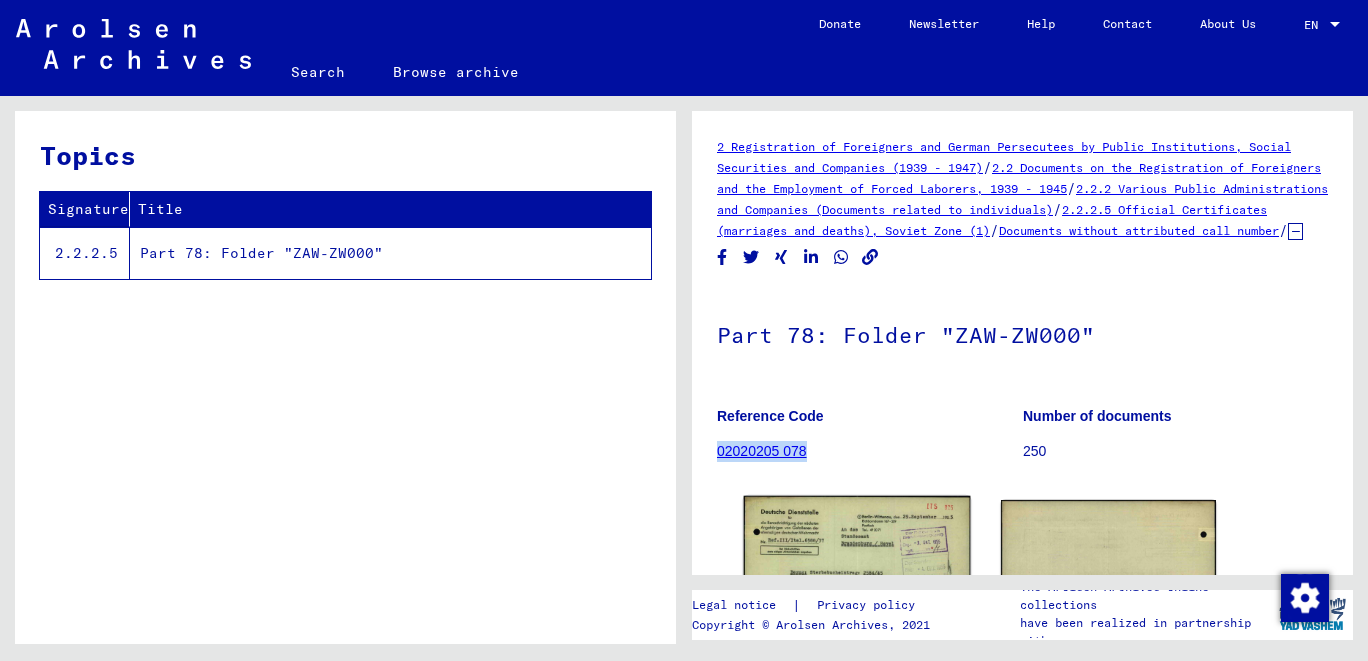 click 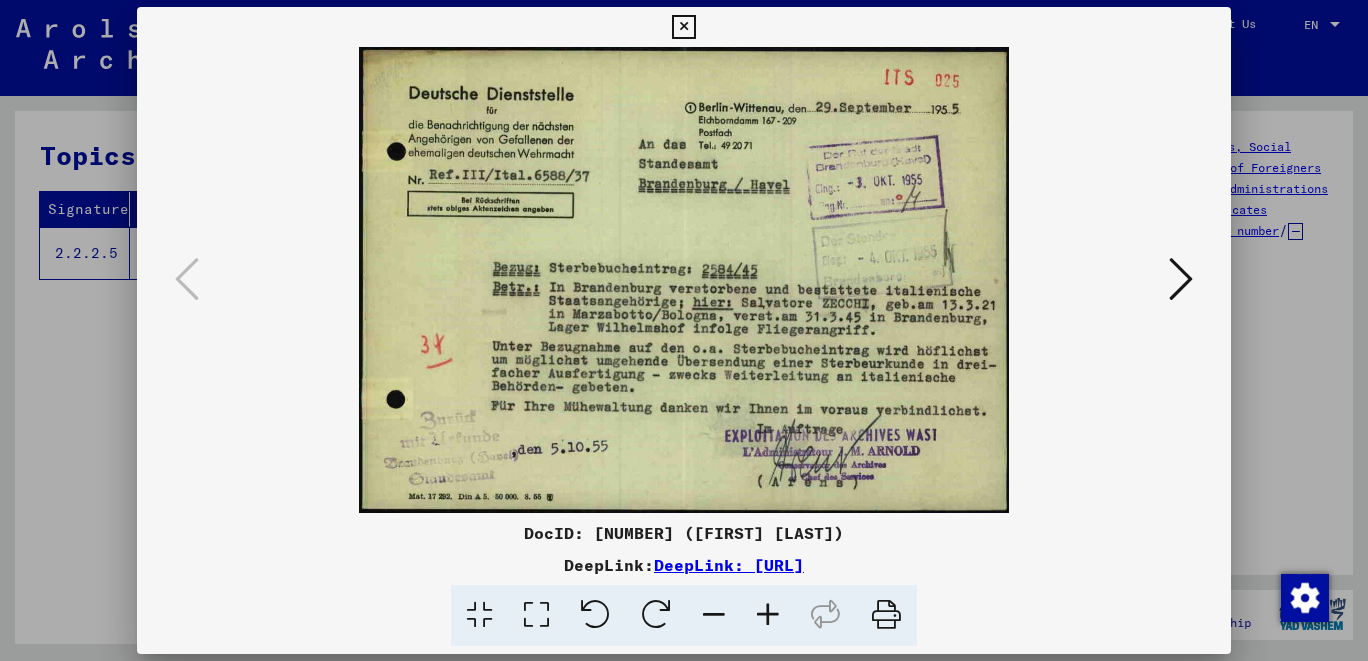 click at bounding box center [683, 27] 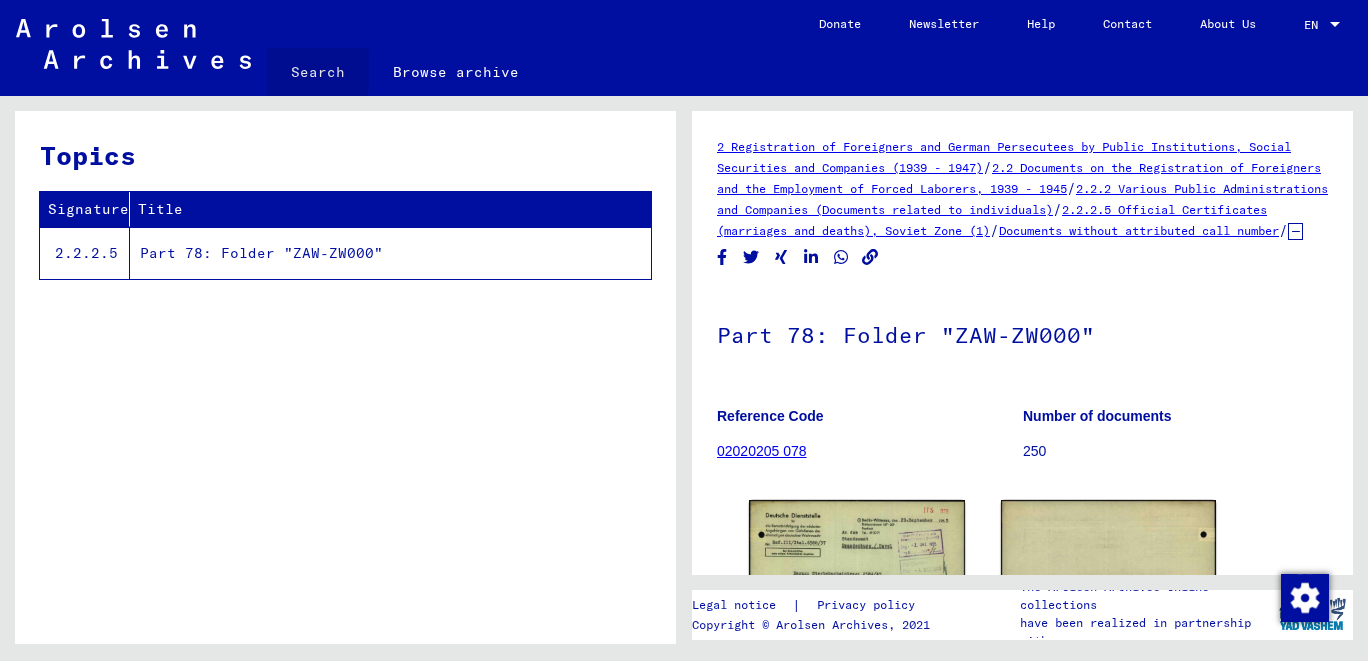 click on "Search" 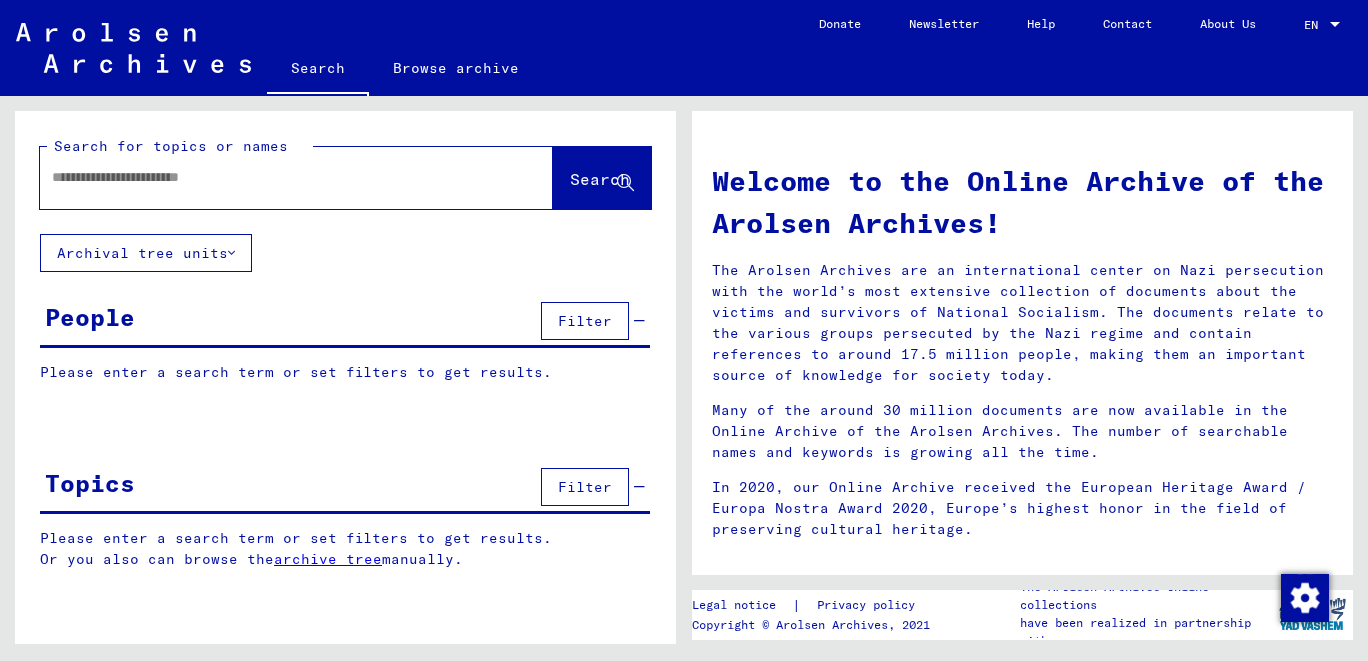 click at bounding box center (272, 177) 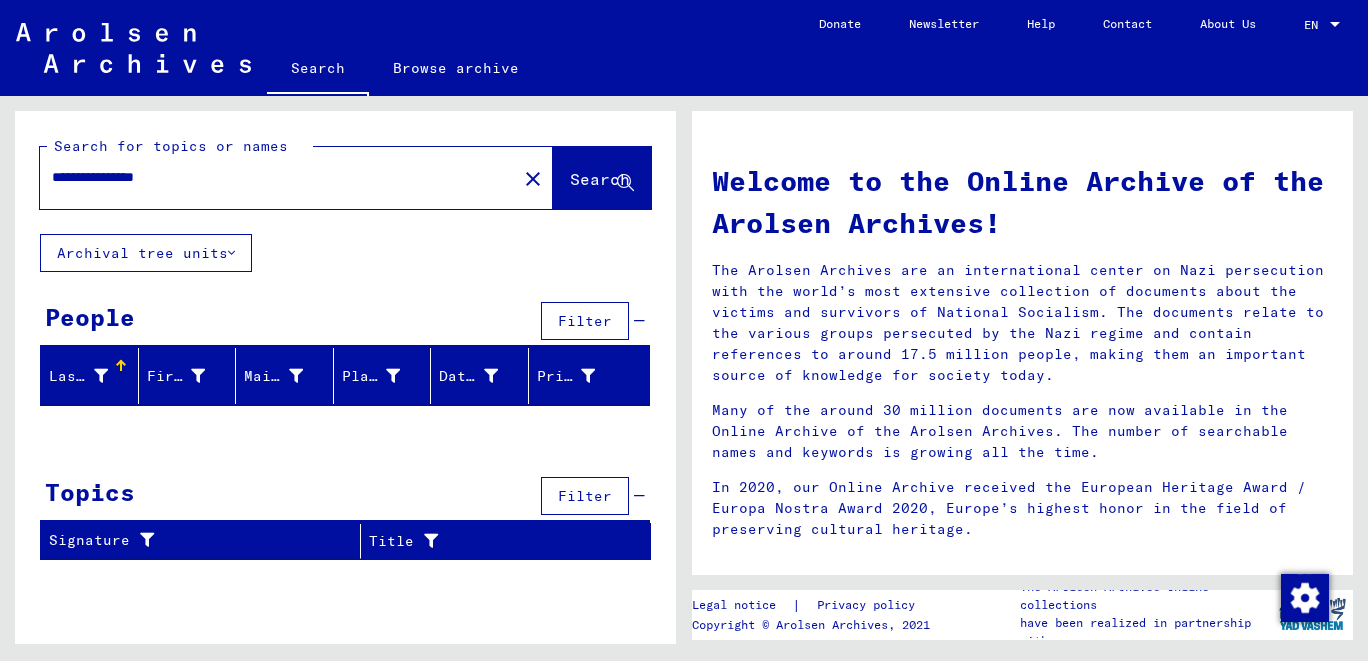 click on "**********" at bounding box center [272, 177] 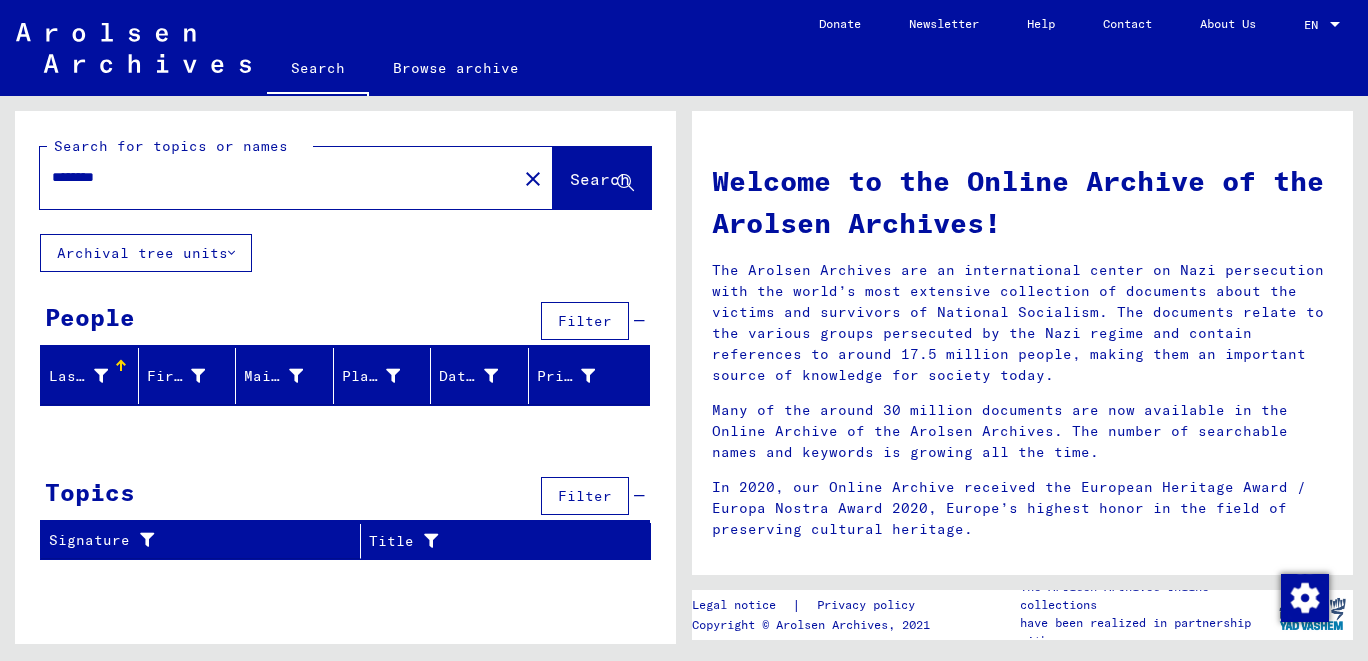 type on "********" 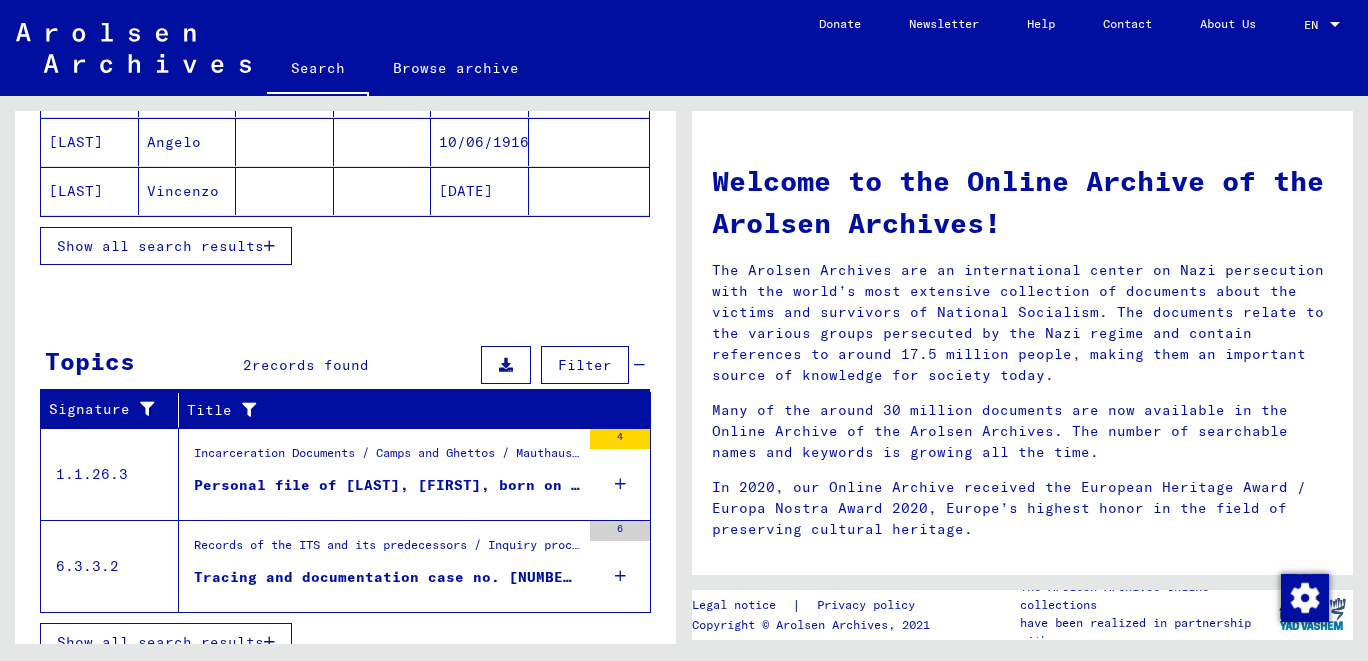 scroll, scrollTop: 441, scrollLeft: 0, axis: vertical 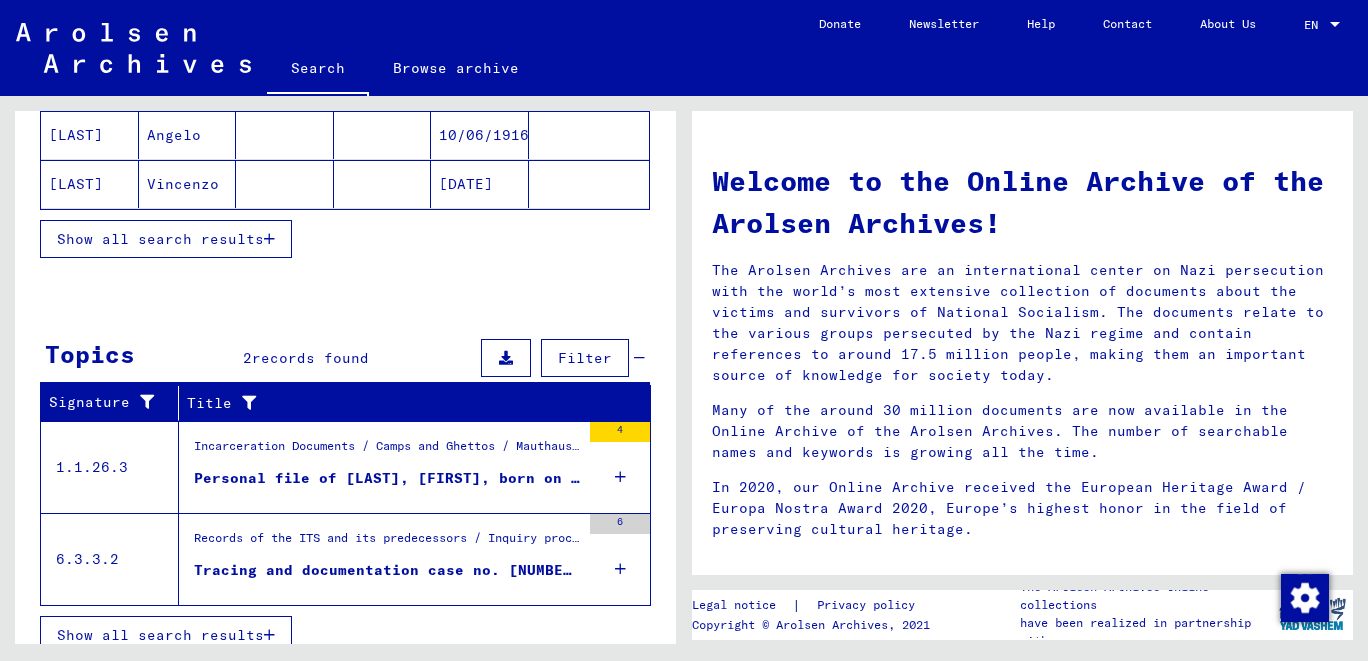 click on "Show all search results" at bounding box center [166, 239] 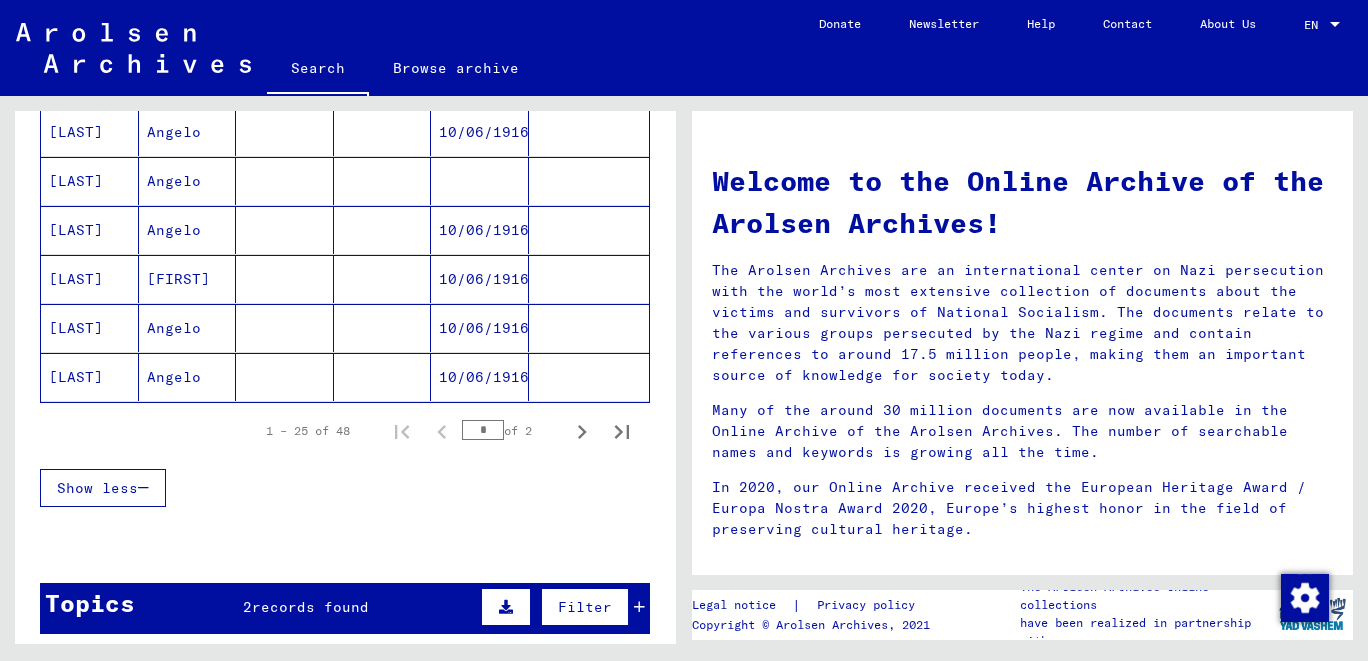 scroll, scrollTop: 1324, scrollLeft: 0, axis: vertical 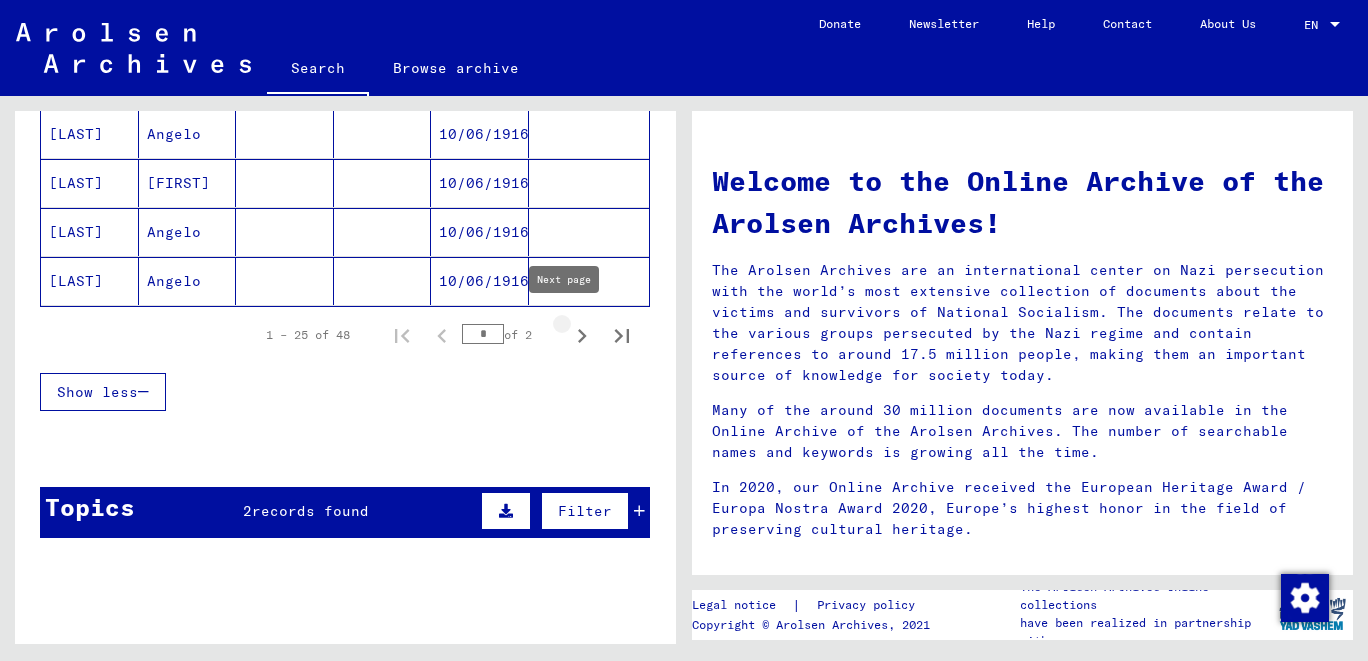 click 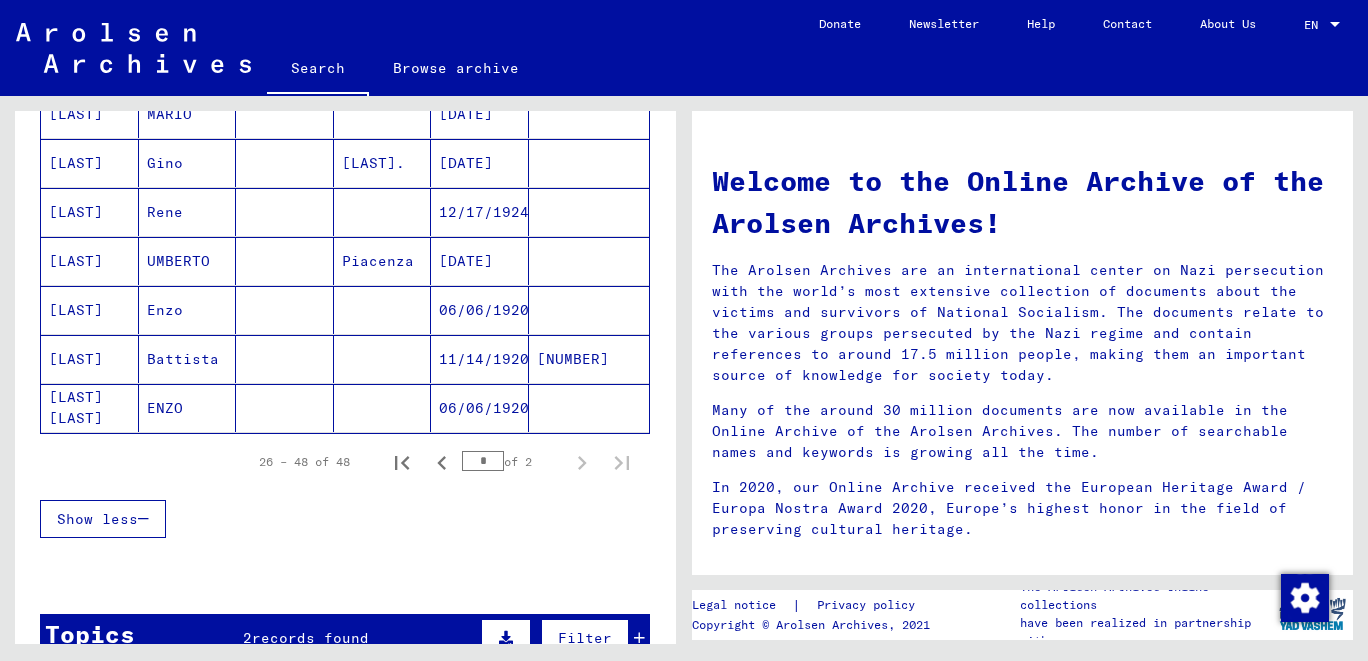 scroll, scrollTop: 1324, scrollLeft: 0, axis: vertical 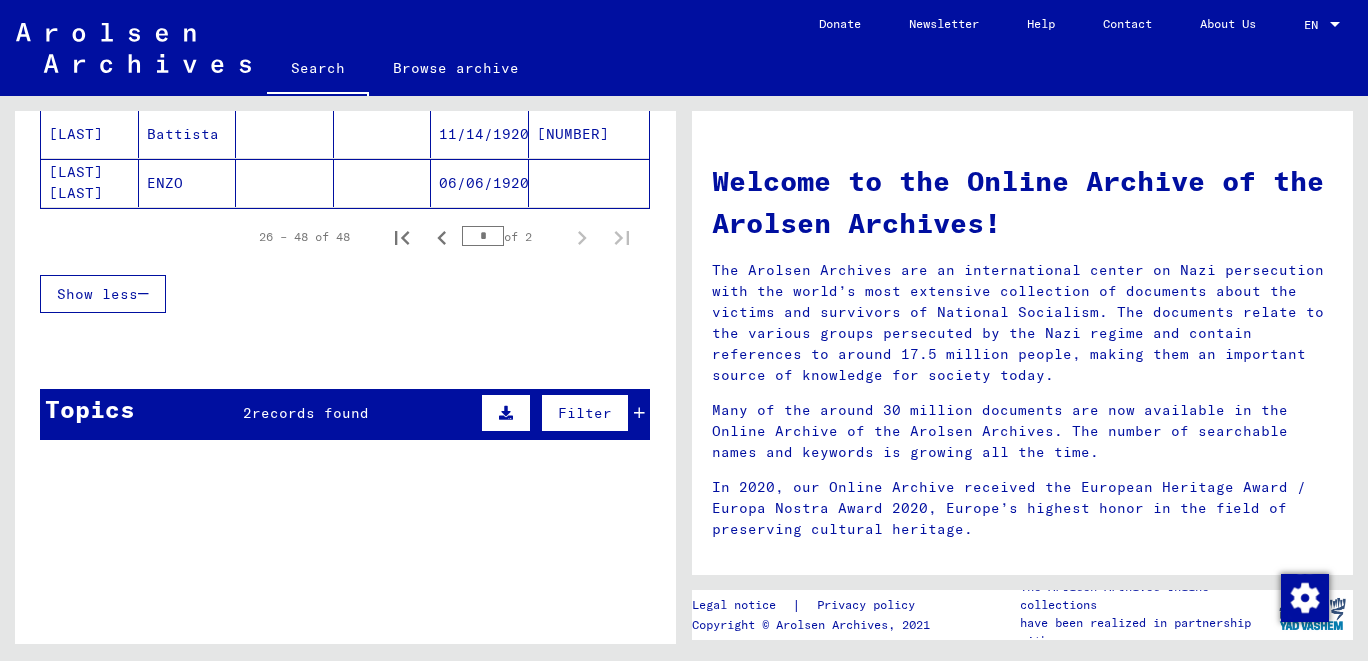 click on "Records of the ITS and its predecessors / Inquiry processing / ITS case files as of 1947 / Repository of T/D cases / Tracing and documentation cases with (T/D) numbers between 2.250.000 and 2.499.999 / Tracing and documentation cases with (T/D) numbers between 2.296.500 and 2.296.999 Tracing and documentation case no. 2.296.531 for [LAST], [FIRST] born [DATE]" at bounding box center [379, 614] 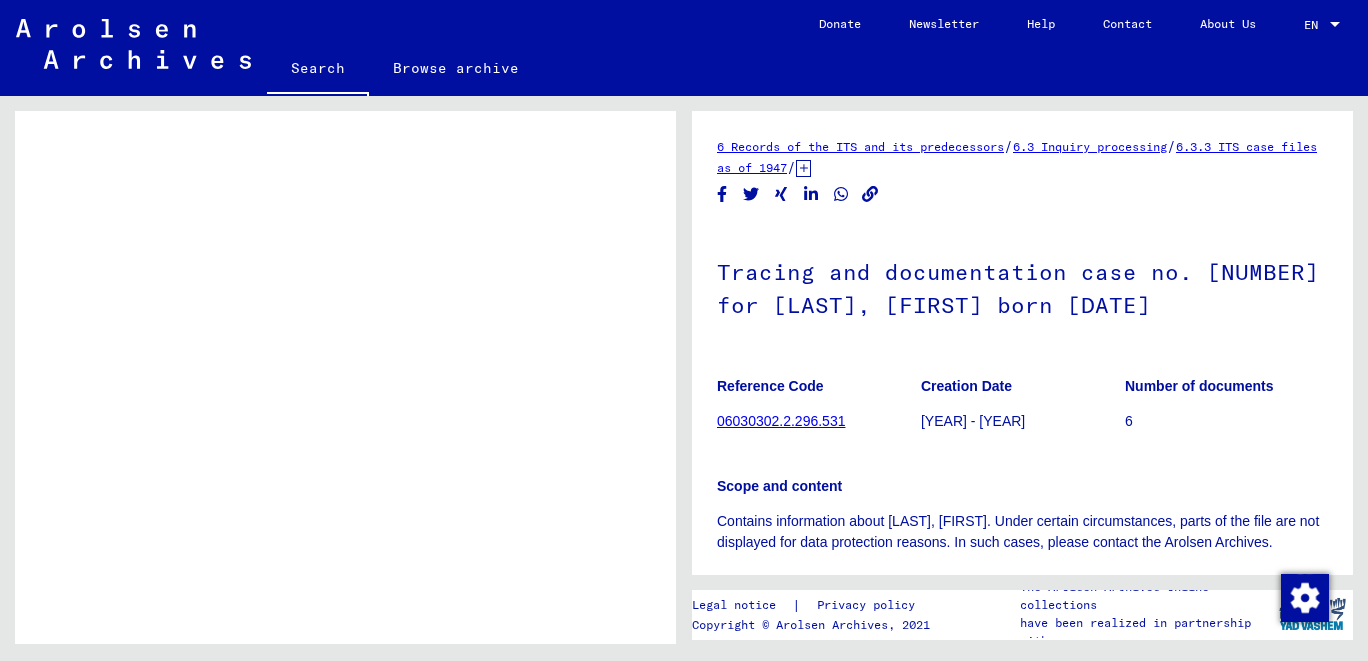 scroll, scrollTop: 0, scrollLeft: 0, axis: both 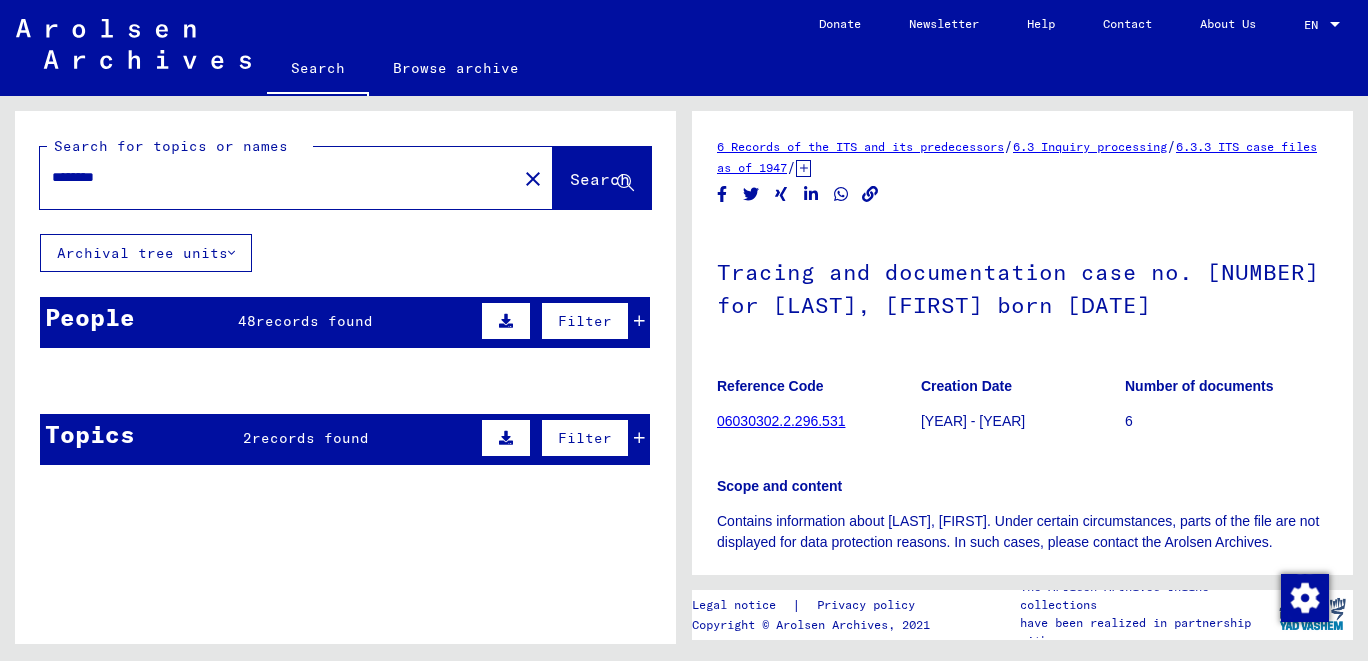 click on "********" at bounding box center (278, 177) 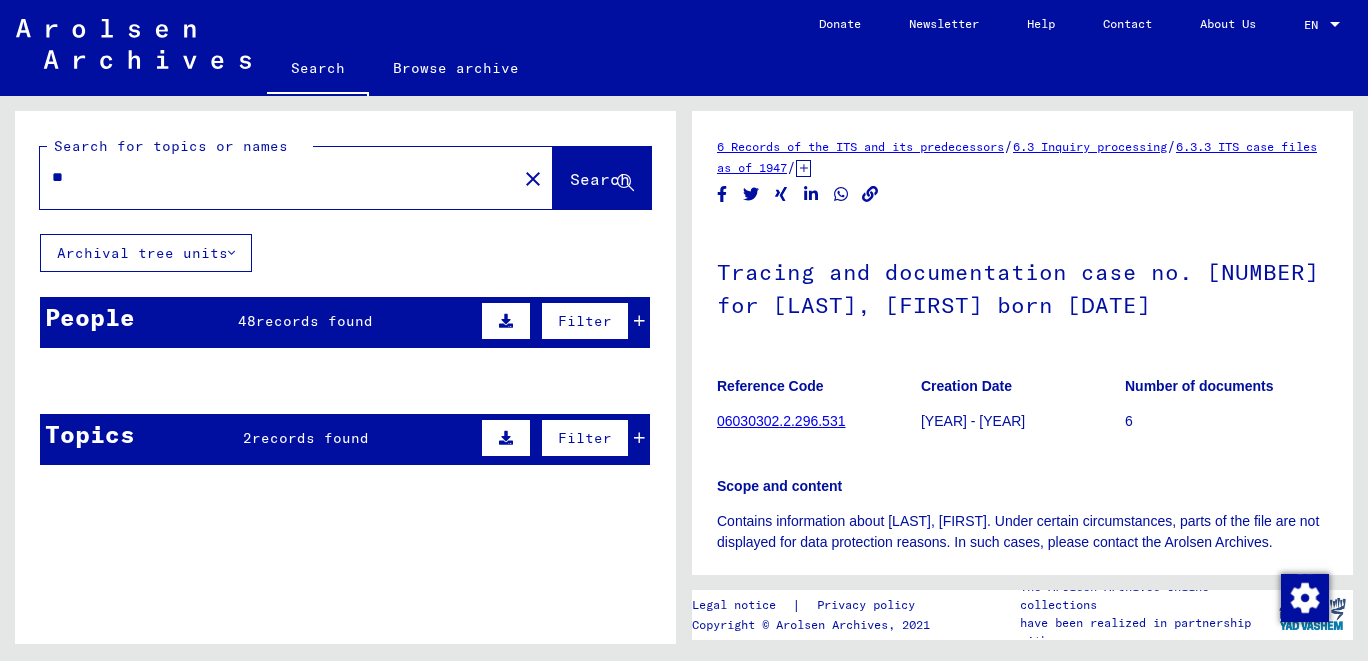 type on "*" 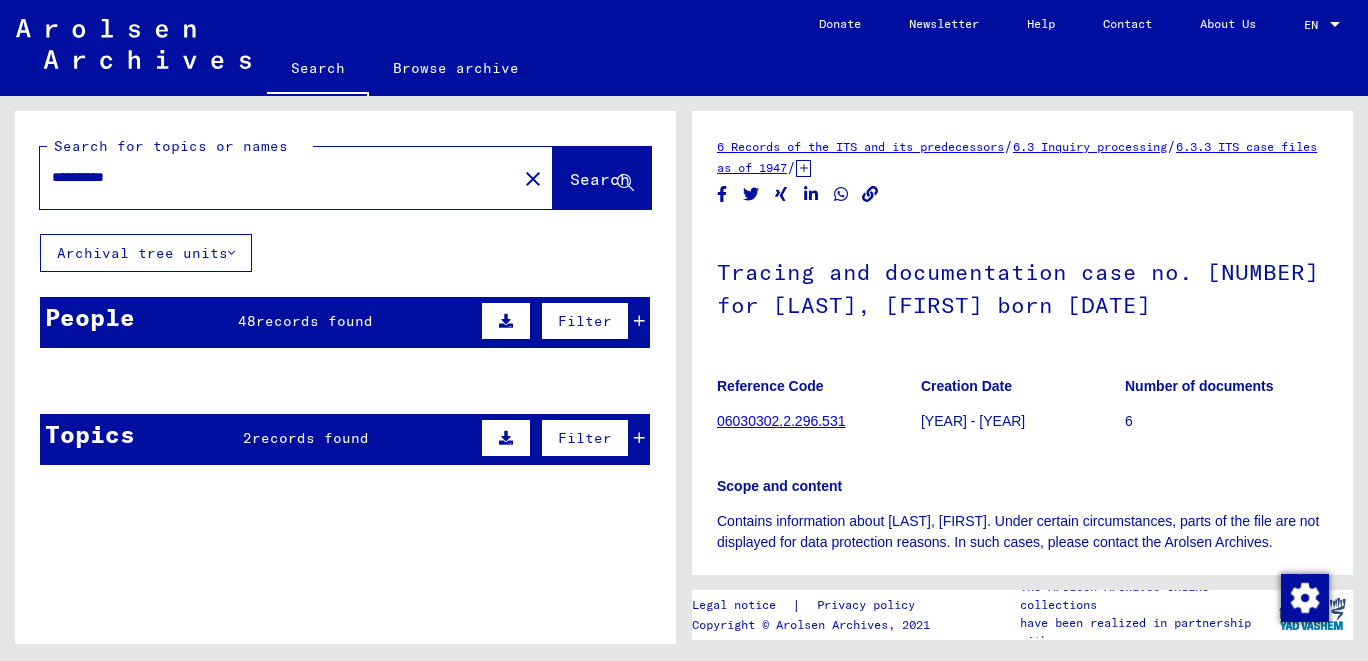 type on "**********" 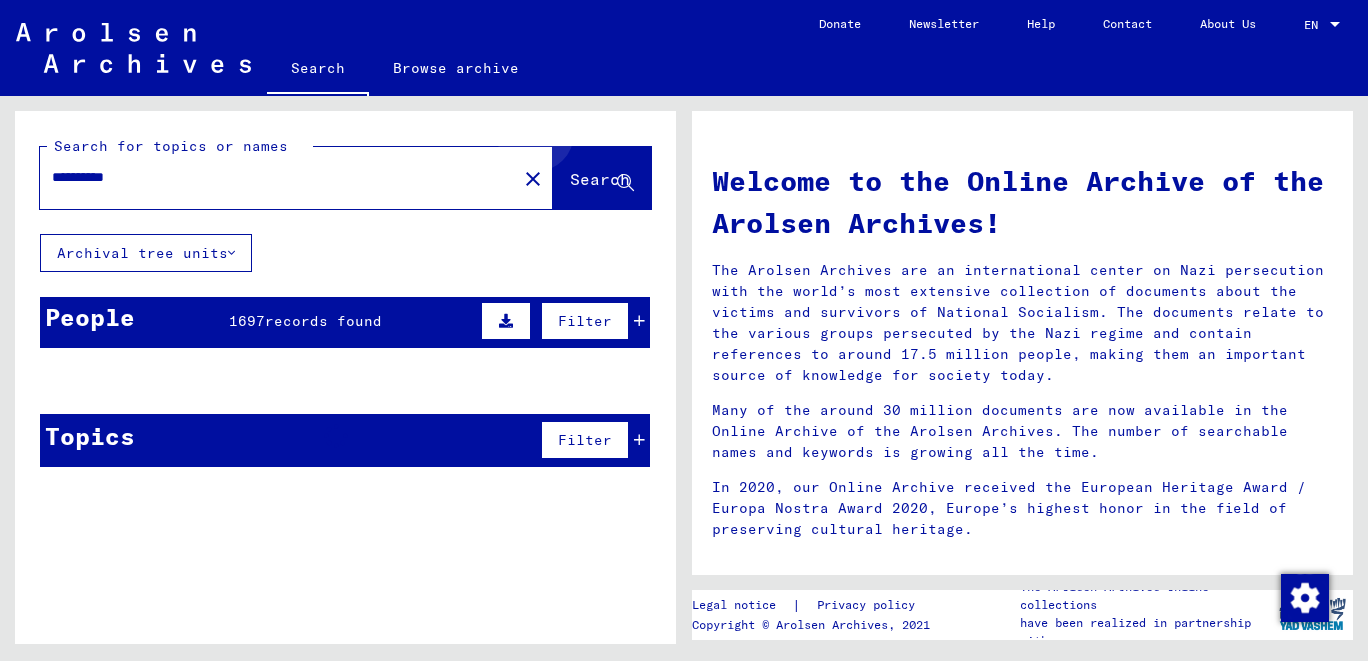 click on "Search" 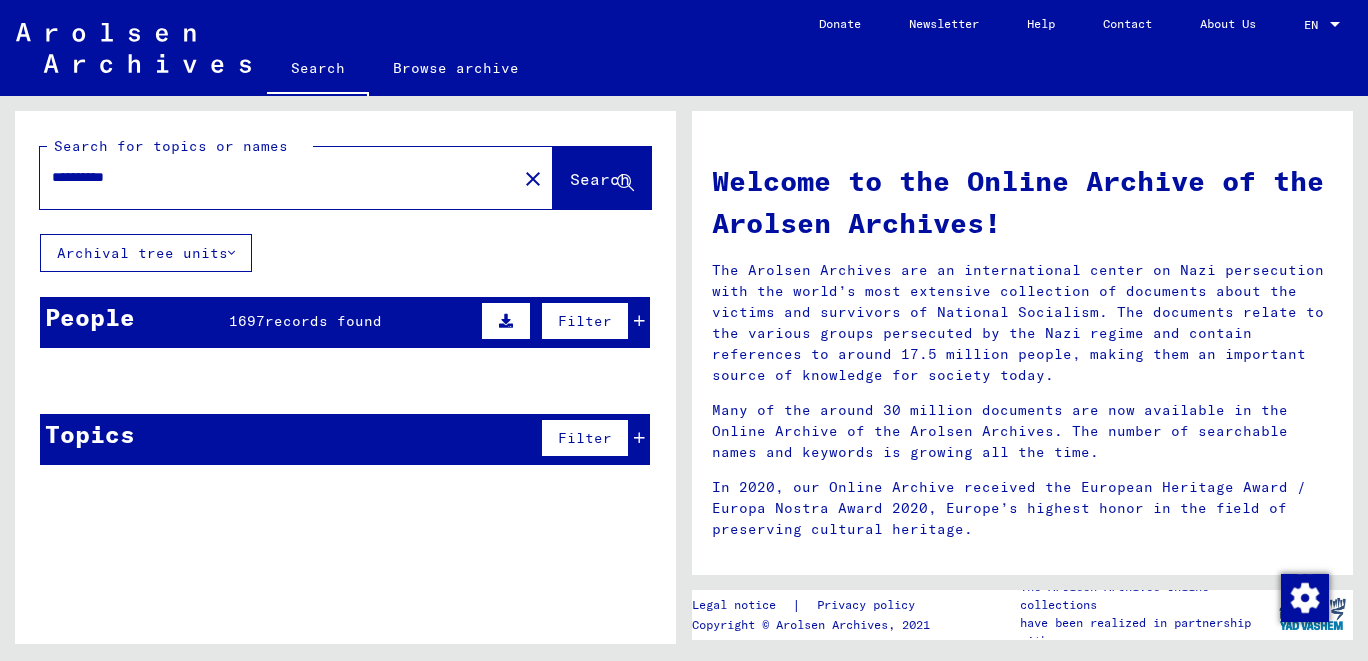 click on "People [NUMBER]  records found  Filter" at bounding box center (345, 322) 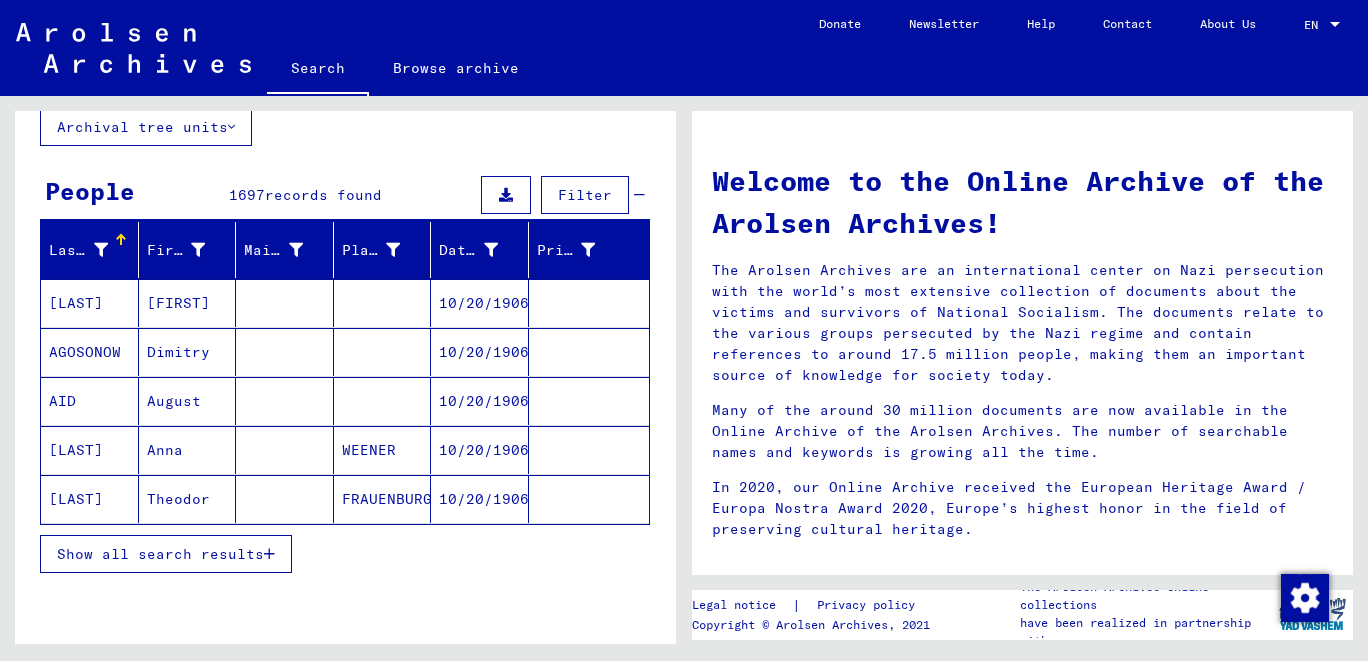 scroll, scrollTop: 198, scrollLeft: 0, axis: vertical 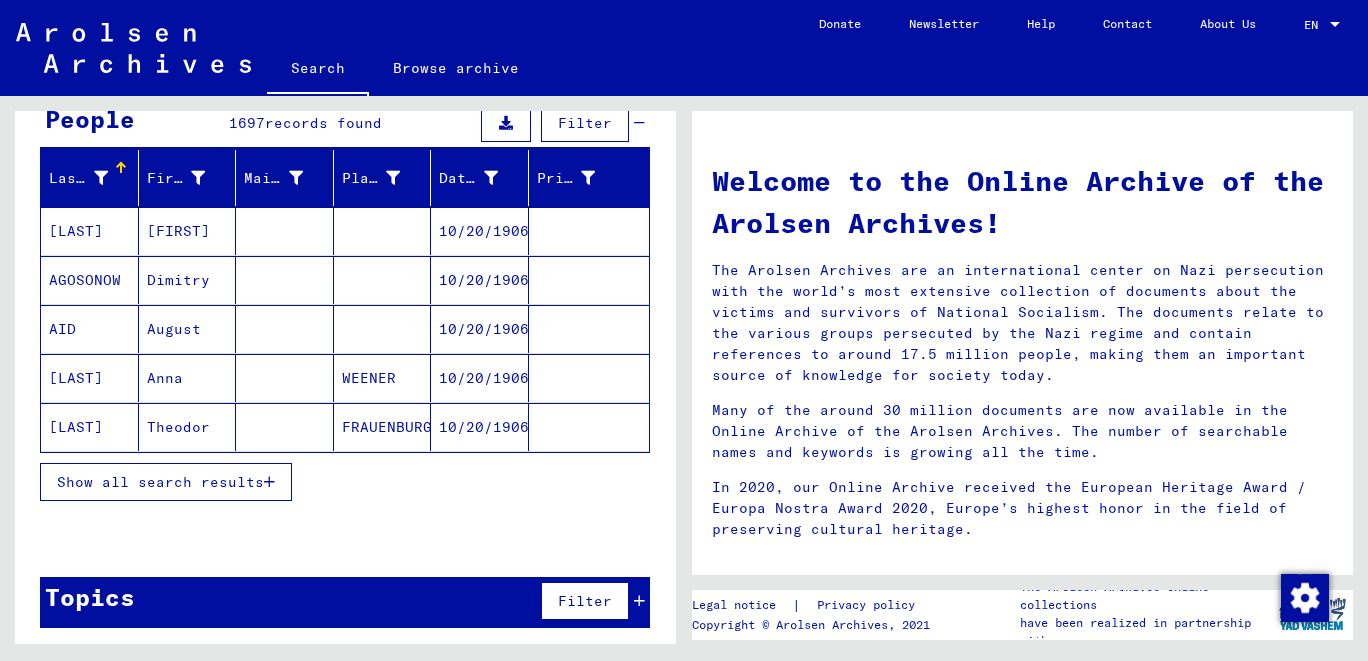 click on "Show all search results" at bounding box center (160, 482) 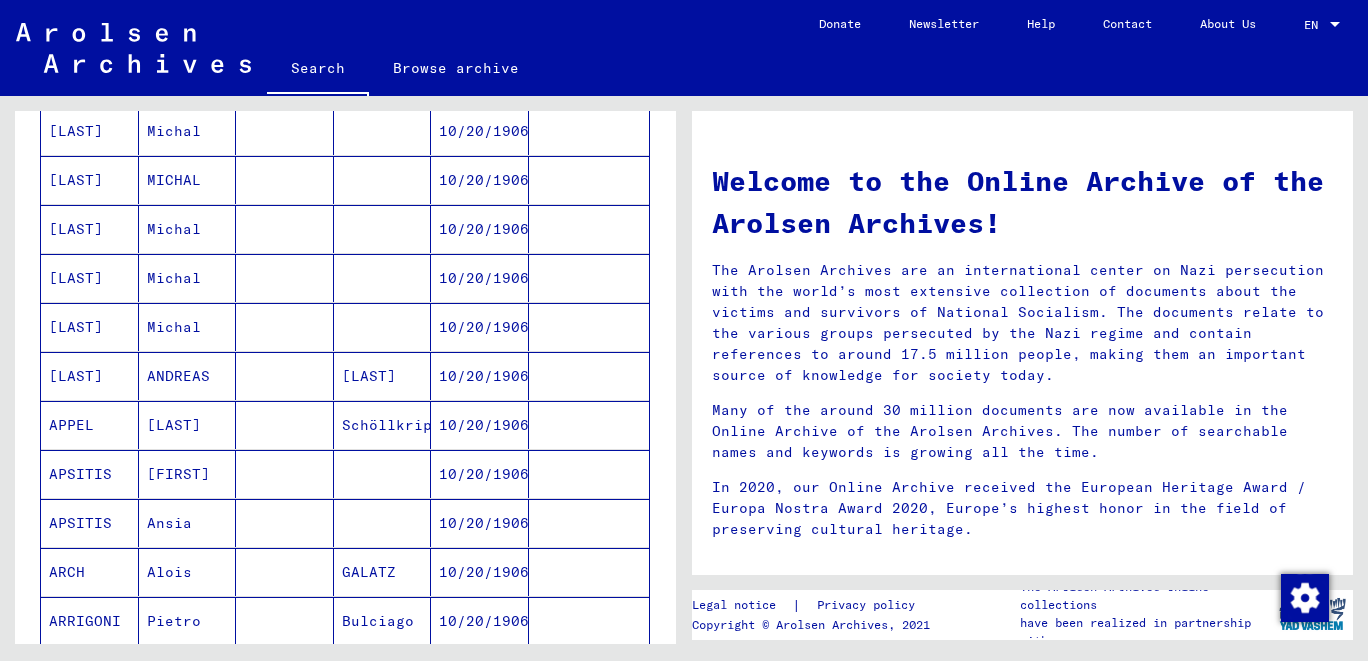 scroll, scrollTop: 1081, scrollLeft: 0, axis: vertical 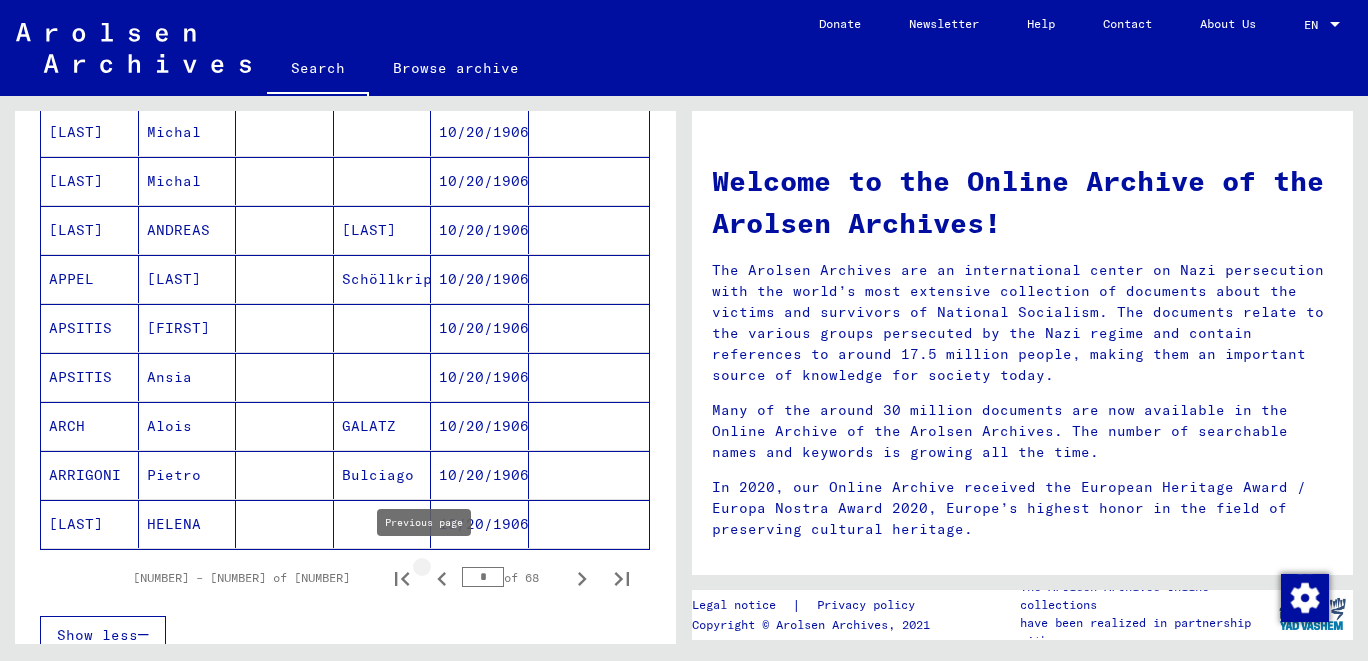 click 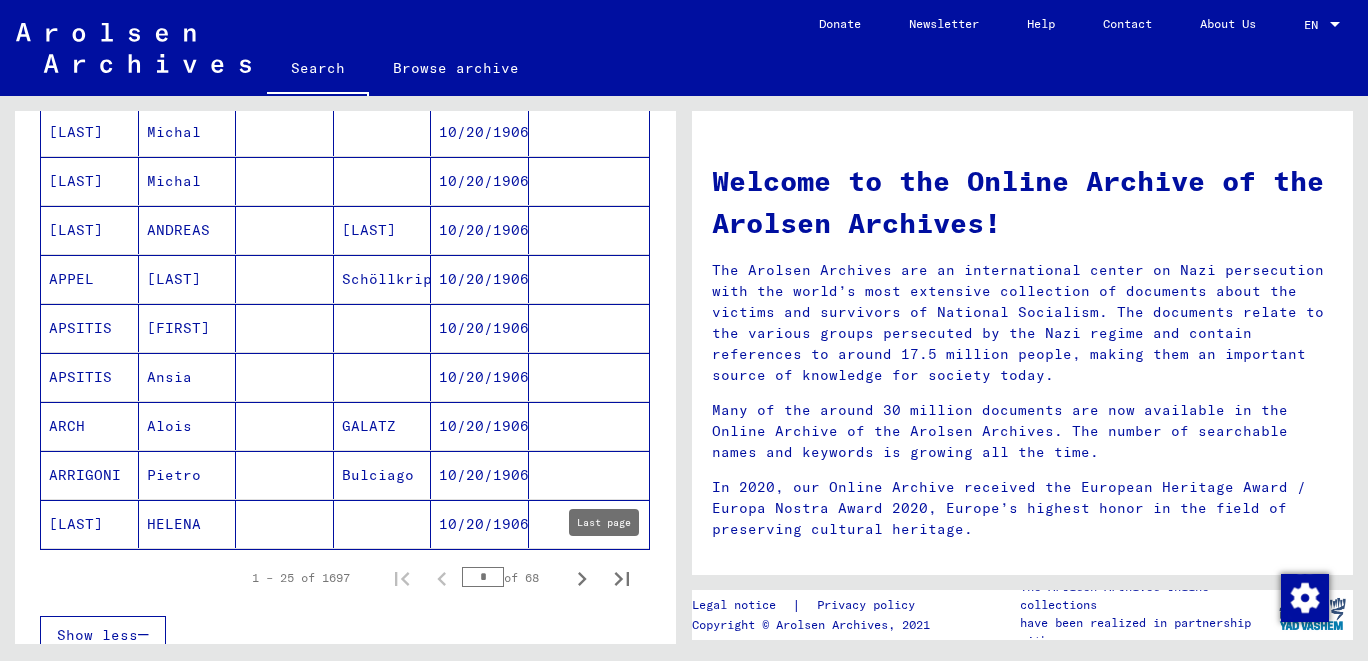 click 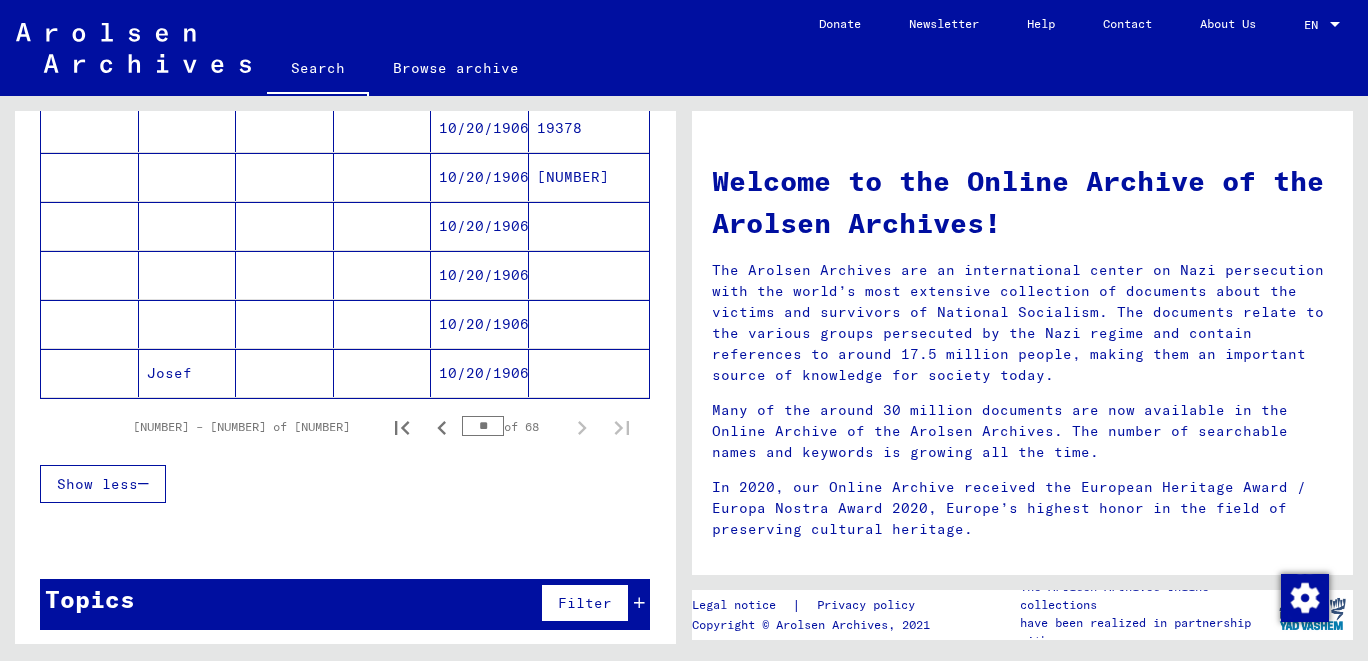 scroll, scrollTop: 1081, scrollLeft: 0, axis: vertical 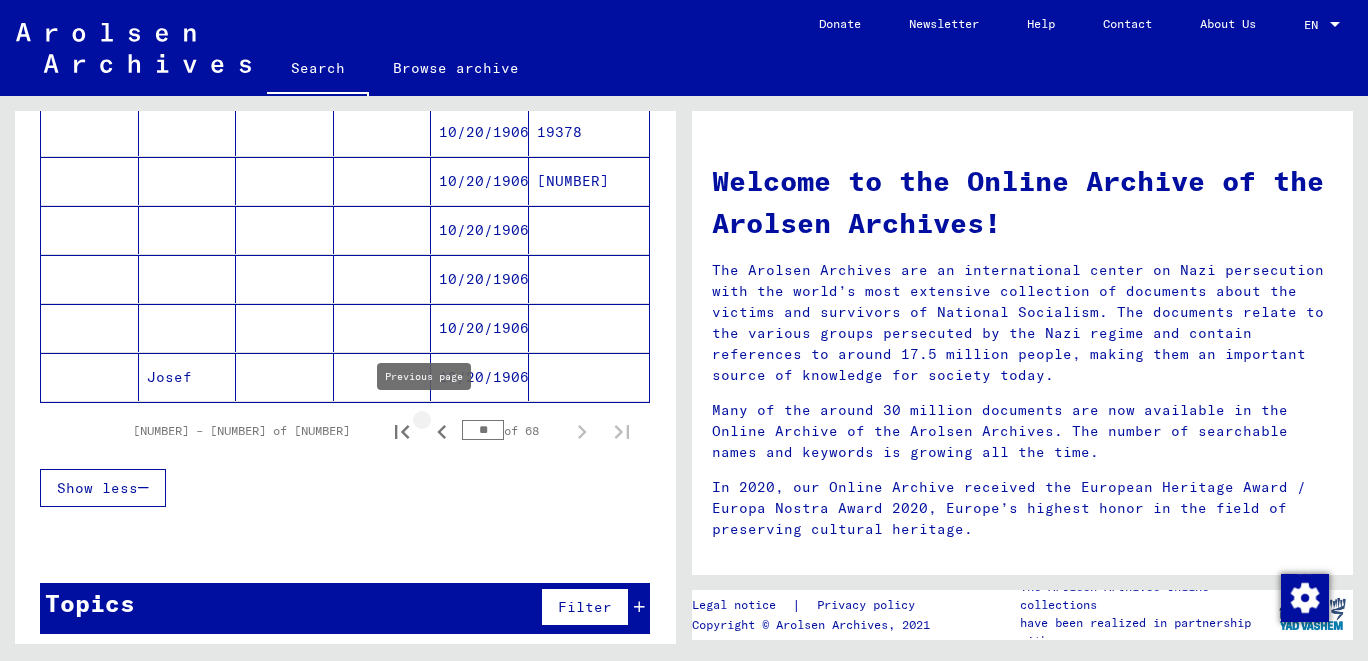 click 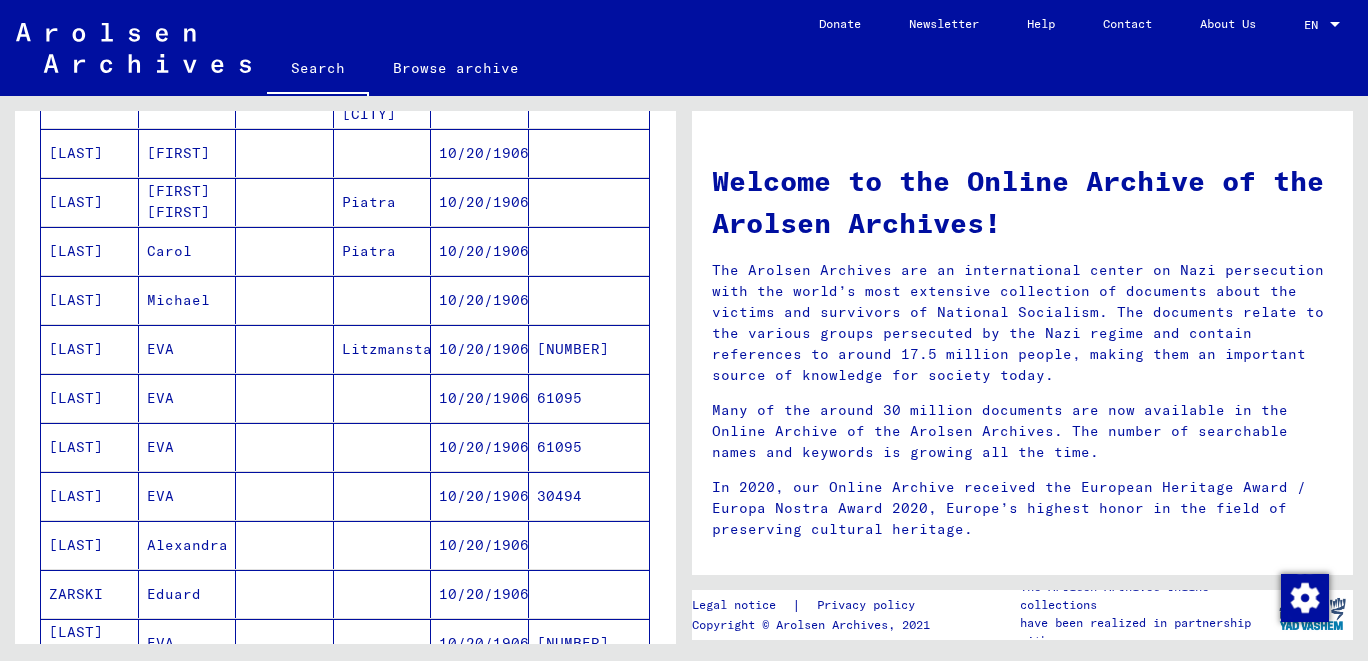 scroll, scrollTop: 198, scrollLeft: 0, axis: vertical 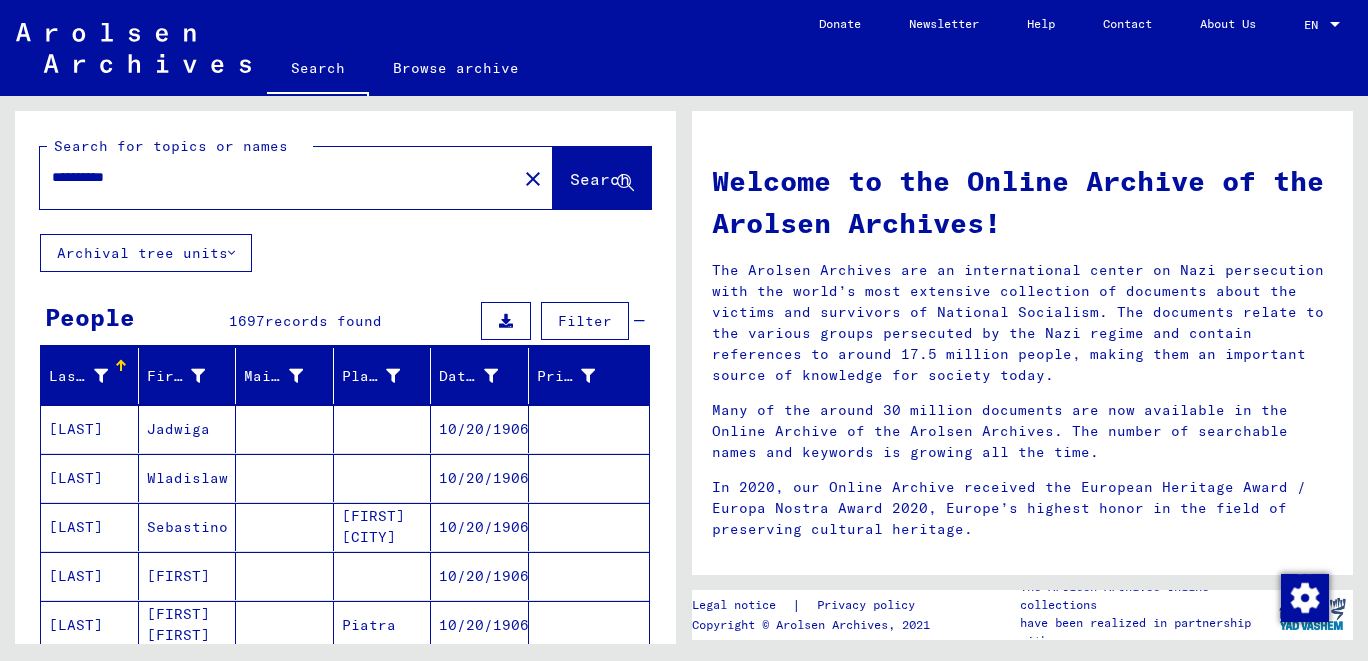 click on "**********" at bounding box center (272, 177) 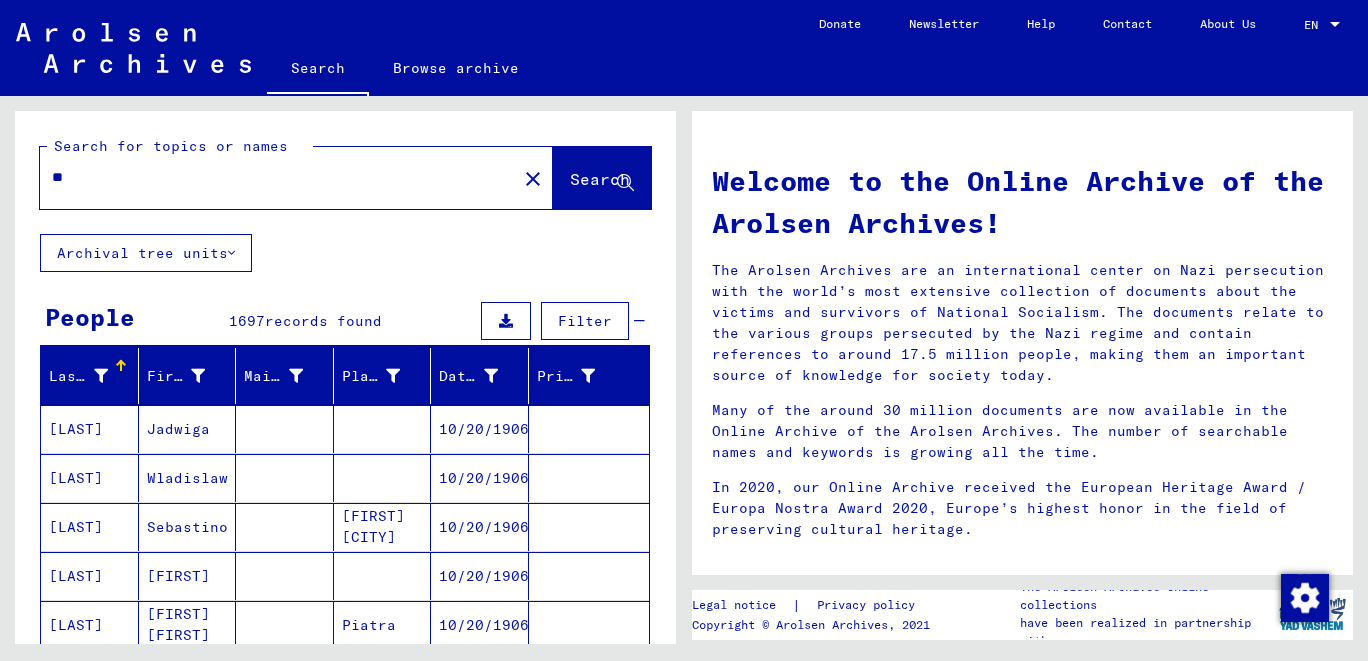 type on "*" 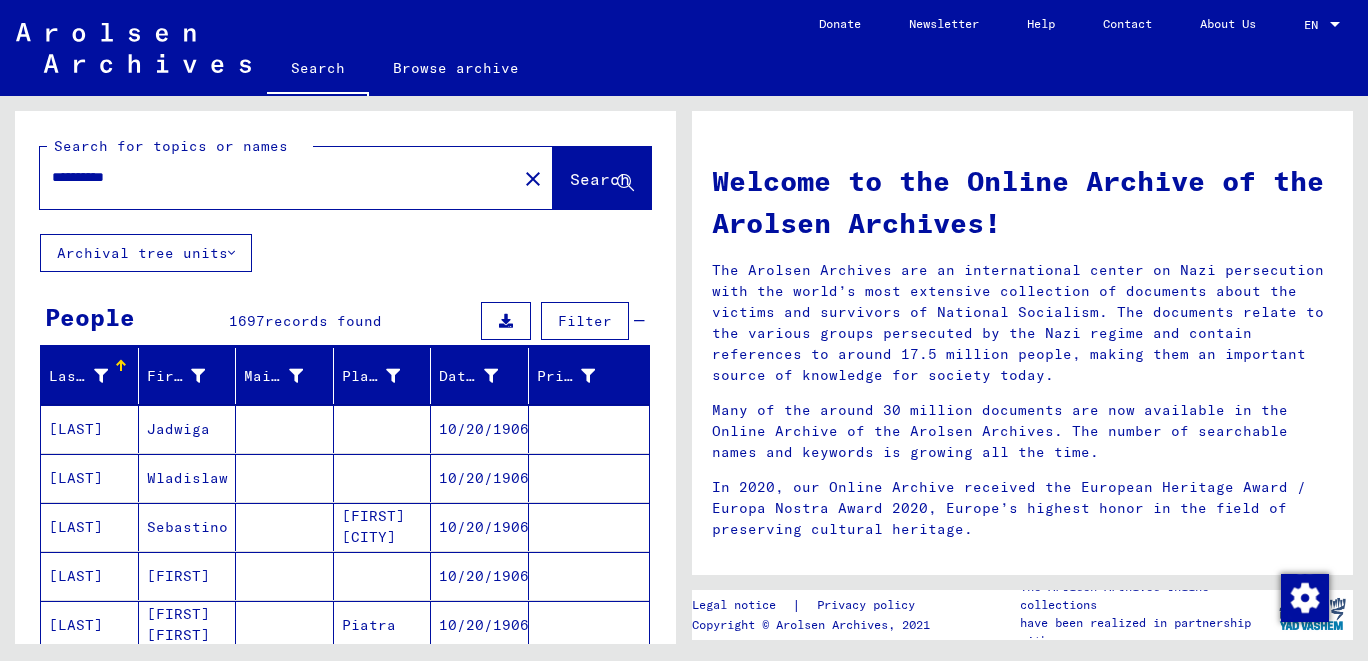 type on "**********" 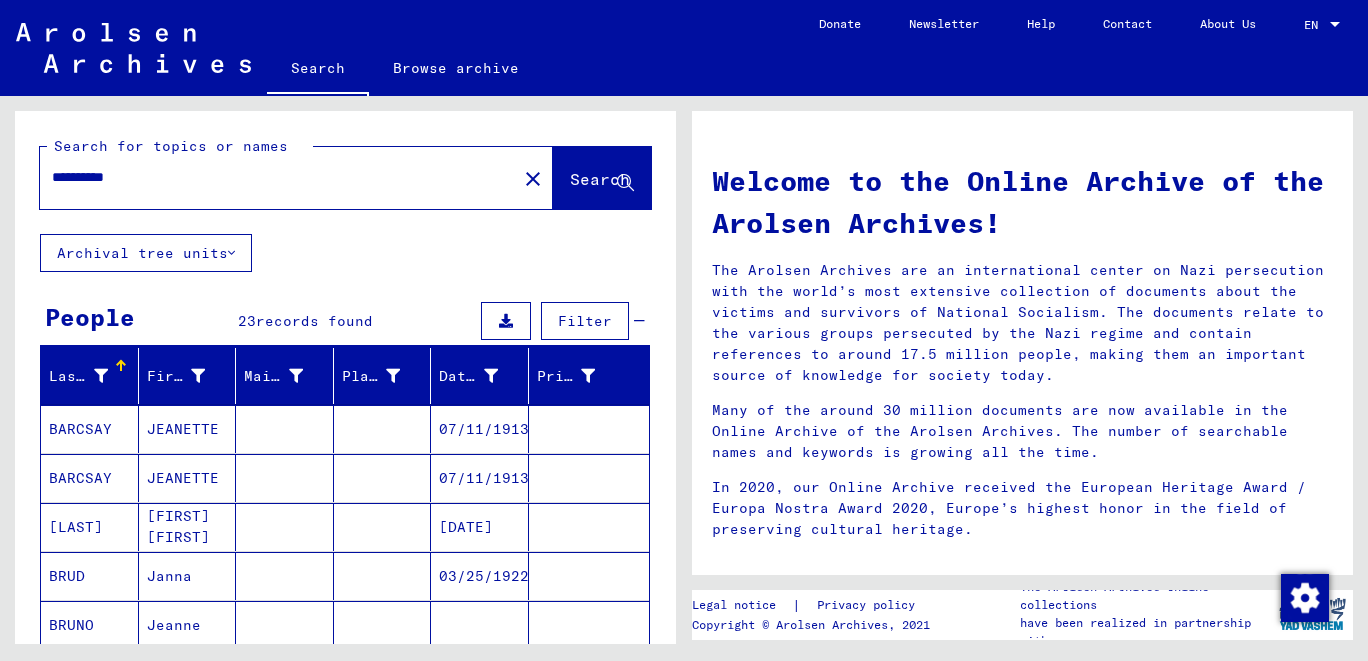 scroll, scrollTop: 198, scrollLeft: 0, axis: vertical 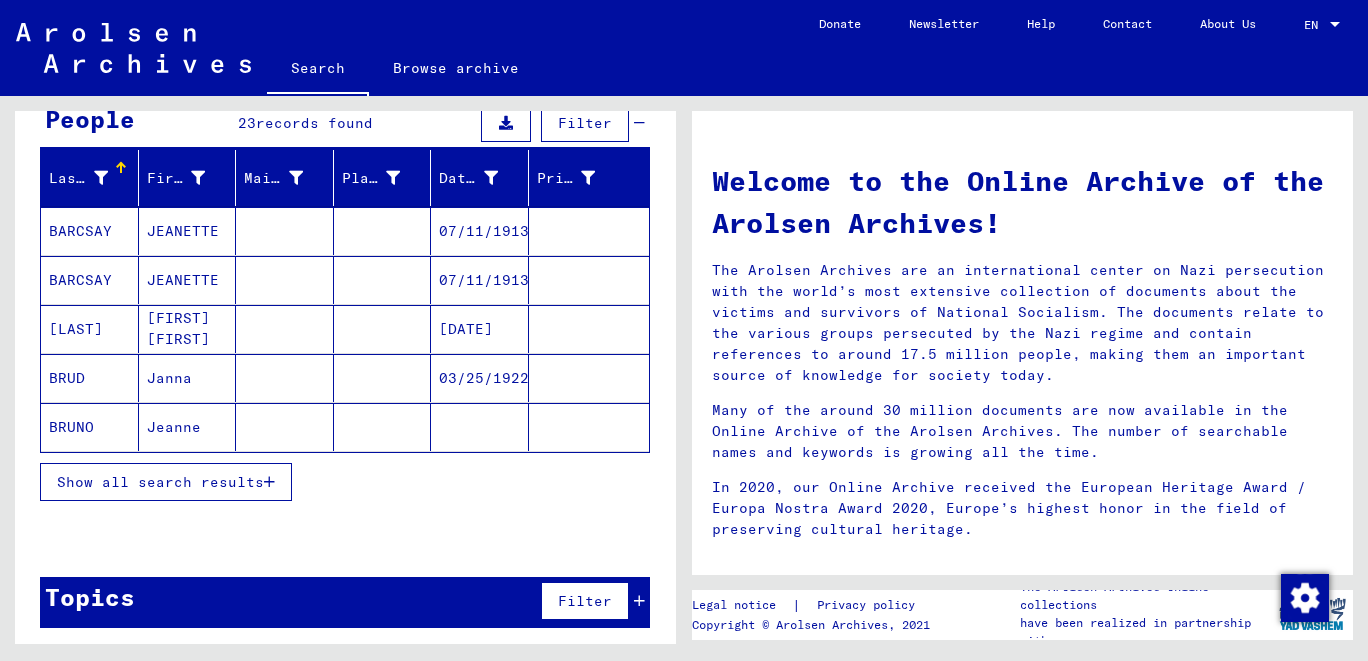 click on "Show all search results" at bounding box center [160, 482] 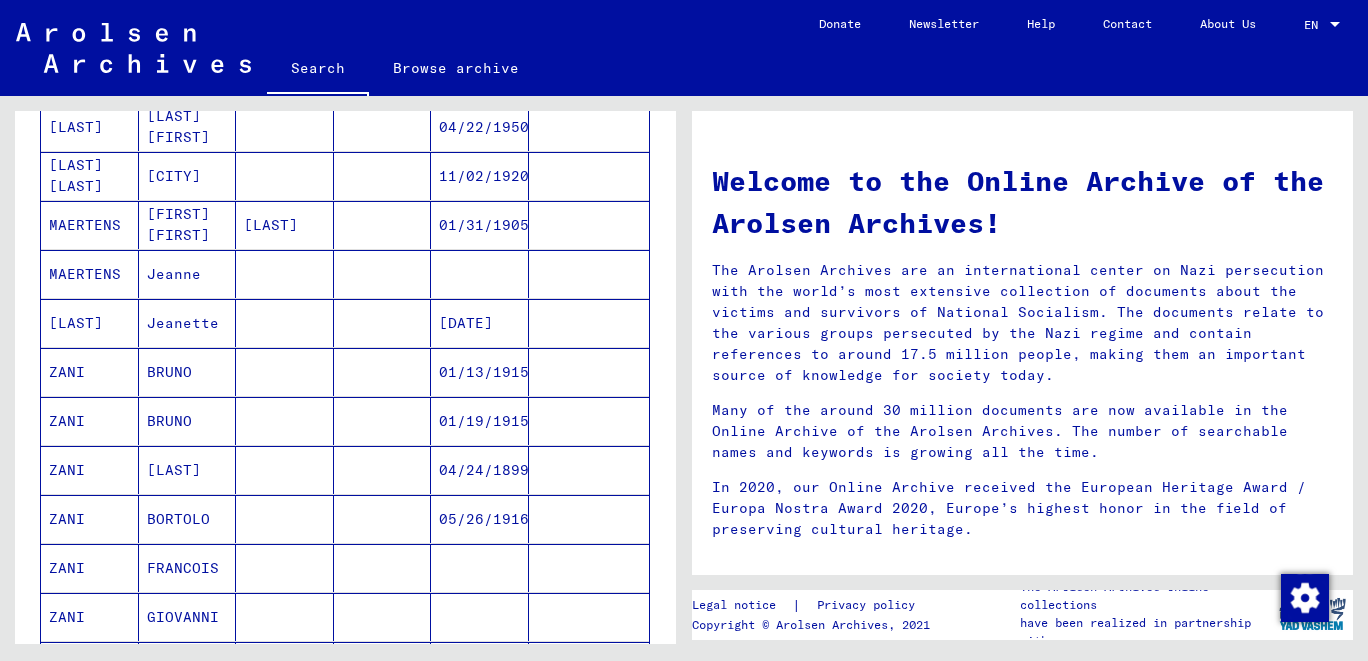 scroll, scrollTop: 1132, scrollLeft: 0, axis: vertical 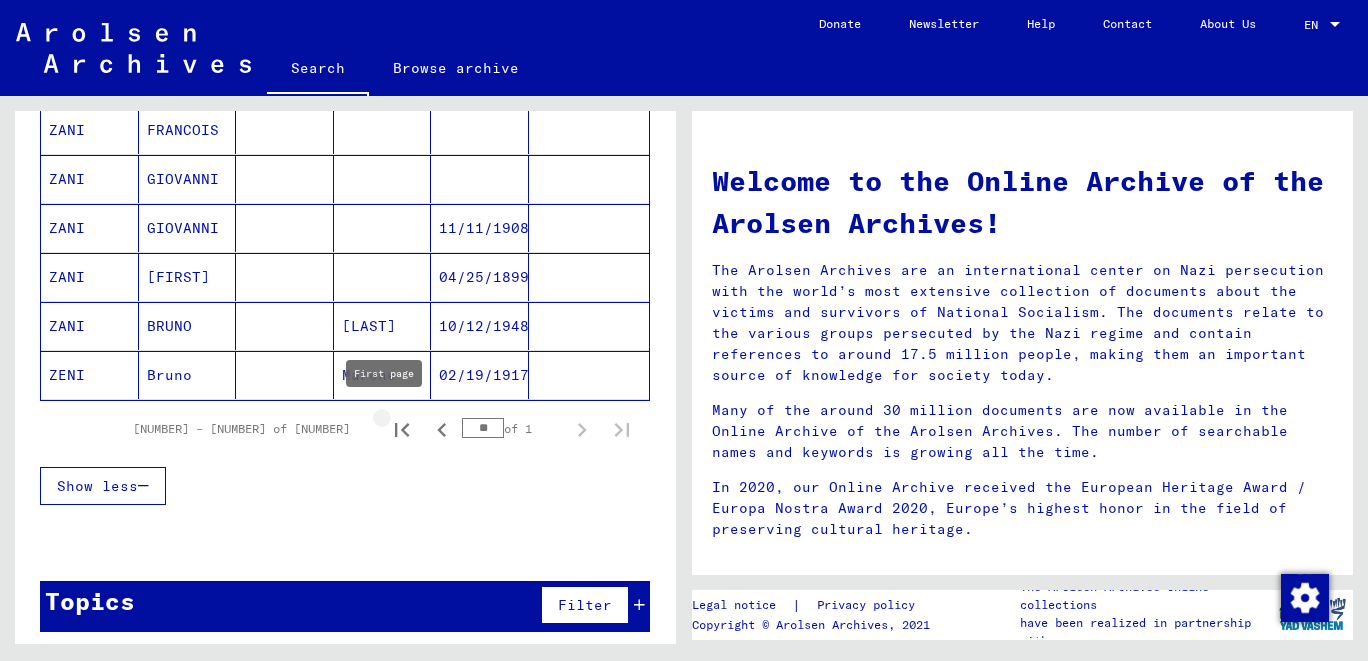 click 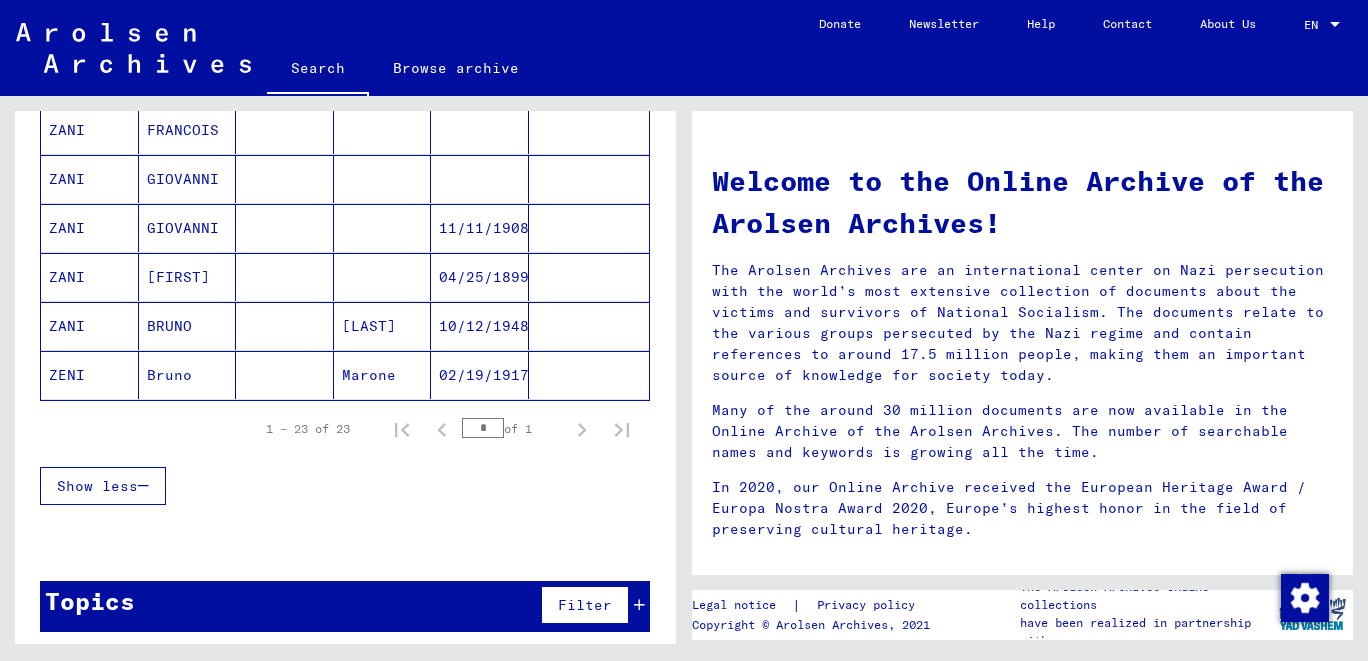 scroll, scrollTop: 691, scrollLeft: 0, axis: vertical 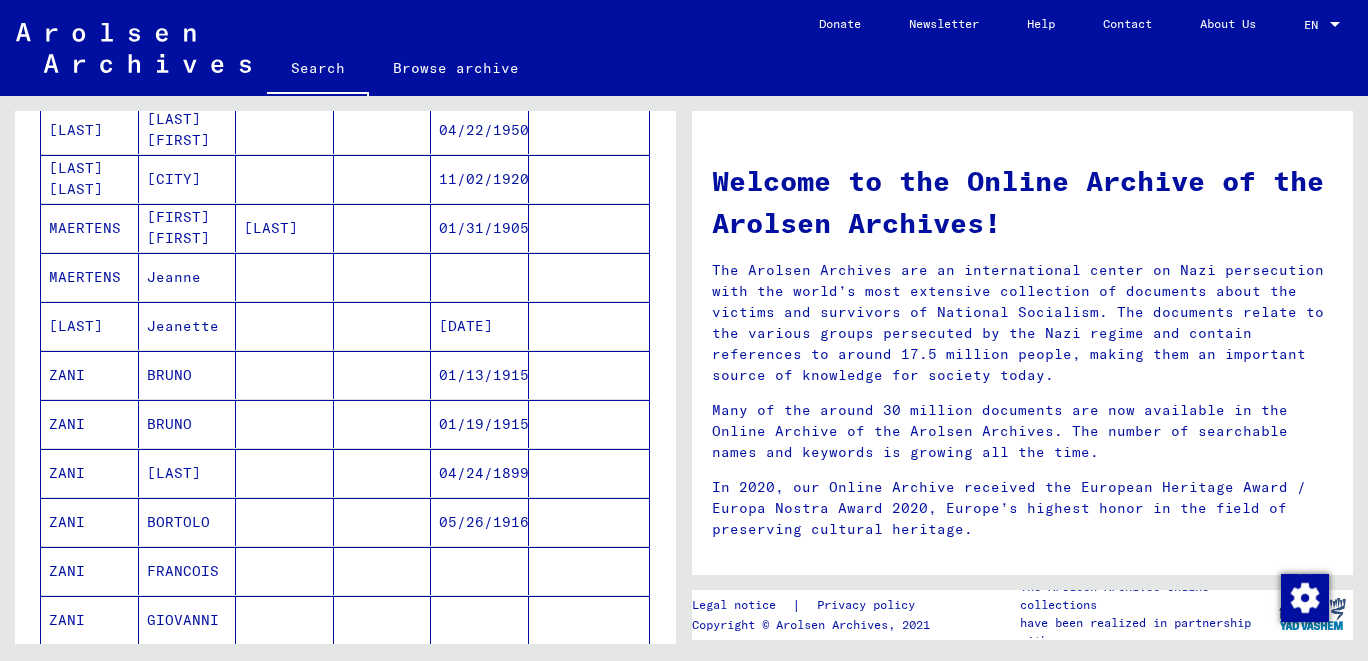 click on "ZANI" at bounding box center (90, 424) 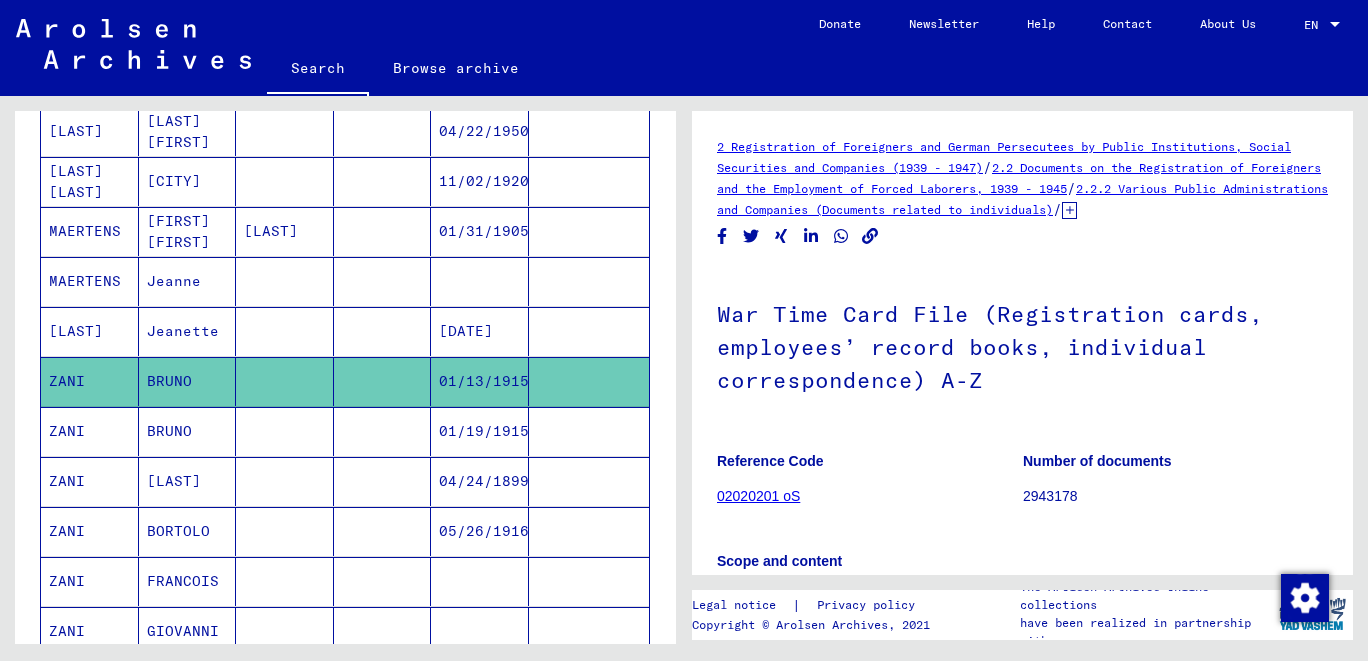 scroll, scrollTop: 427, scrollLeft: 0, axis: vertical 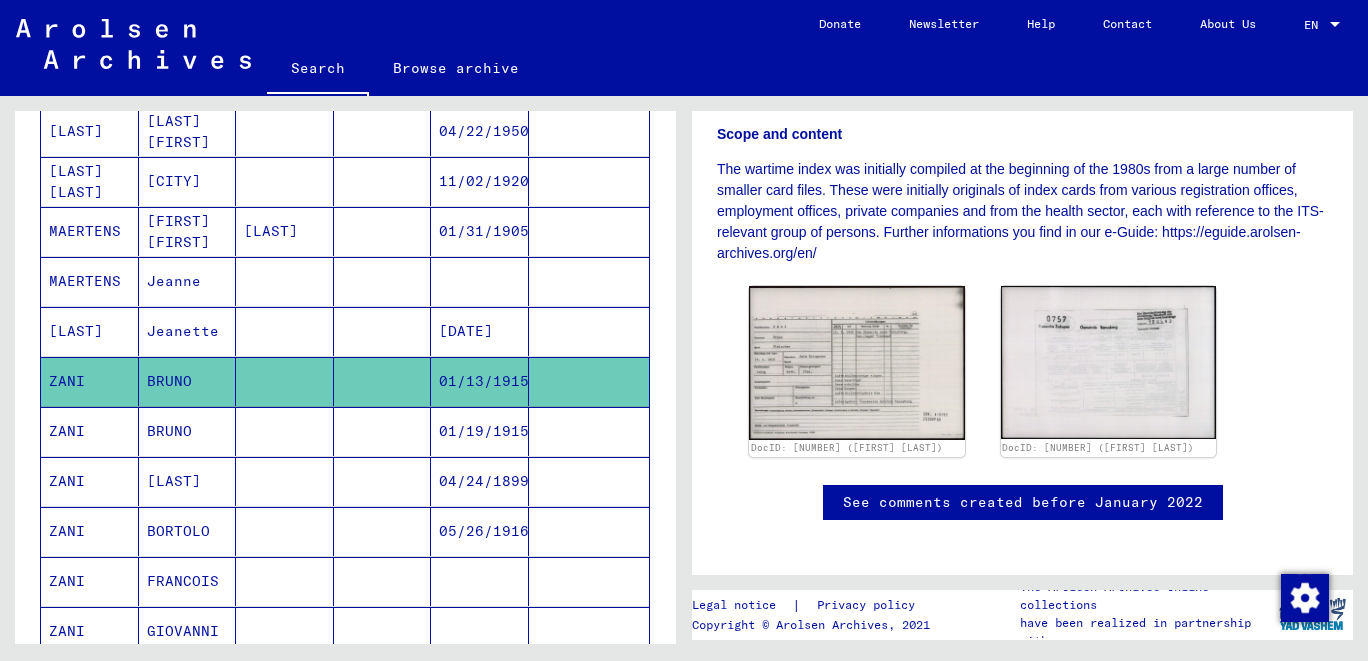 click on "ZANI" at bounding box center [90, 481] 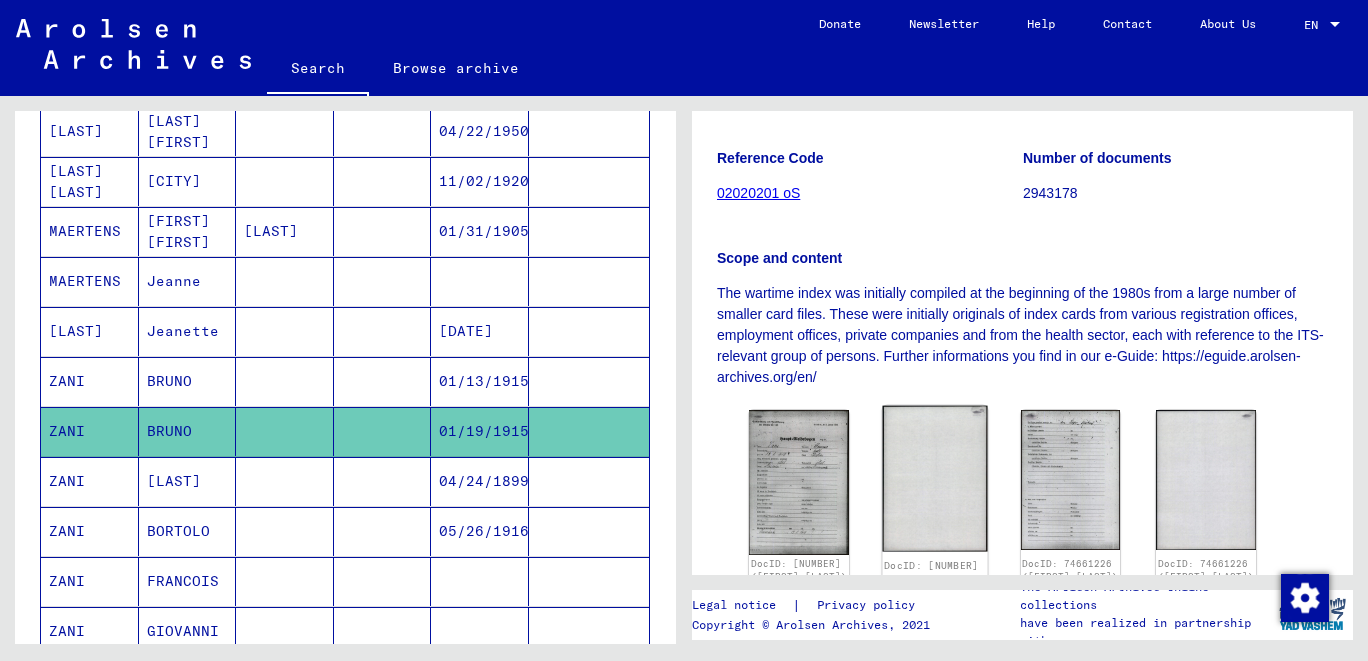 scroll, scrollTop: 427, scrollLeft: 0, axis: vertical 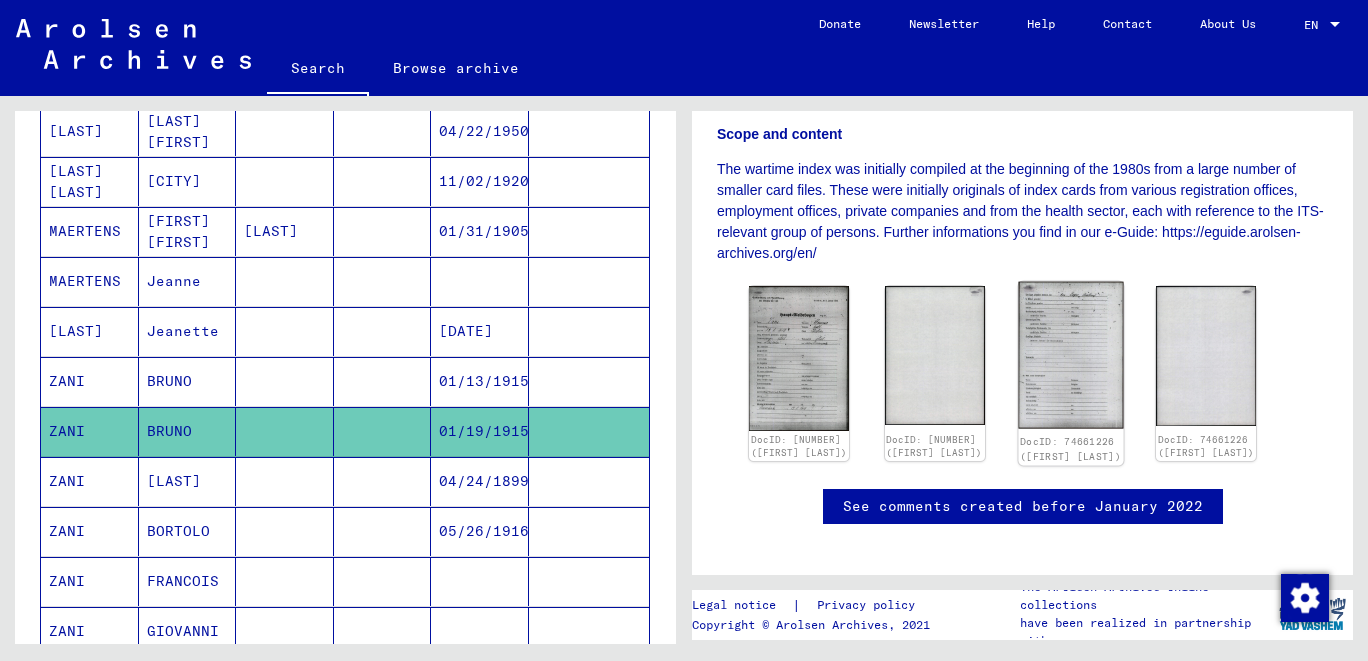 click 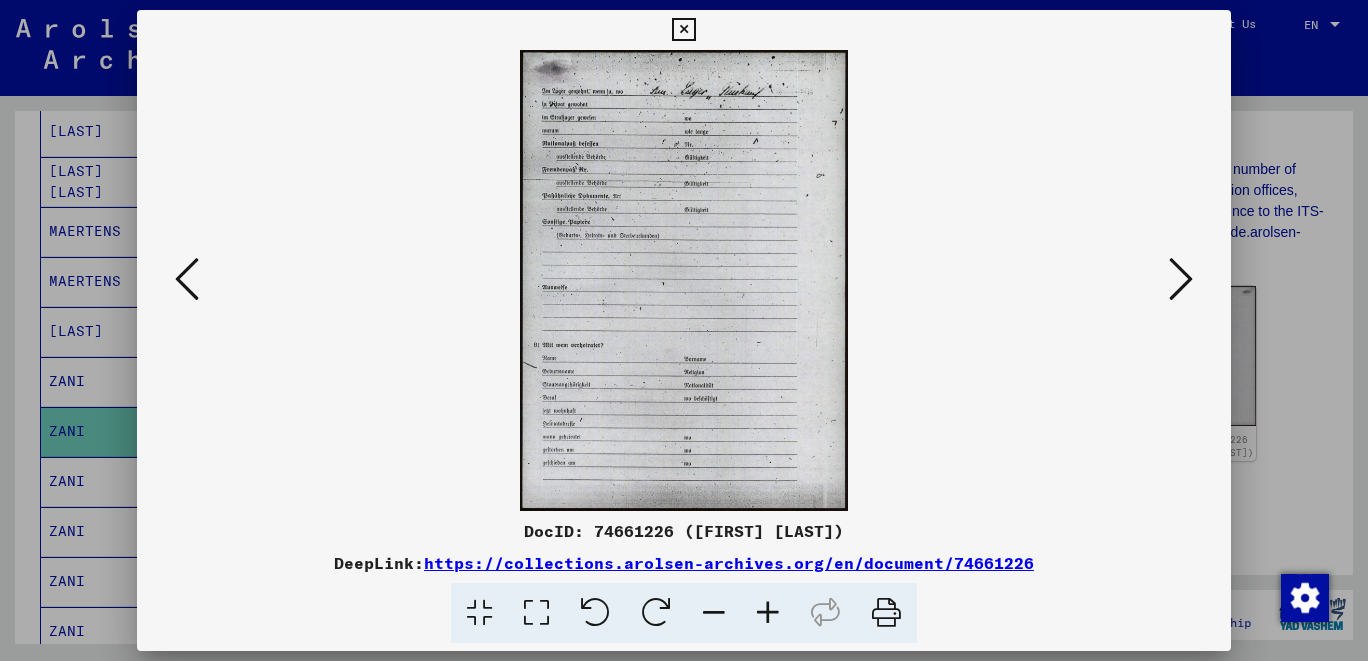click at bounding box center [768, 613] 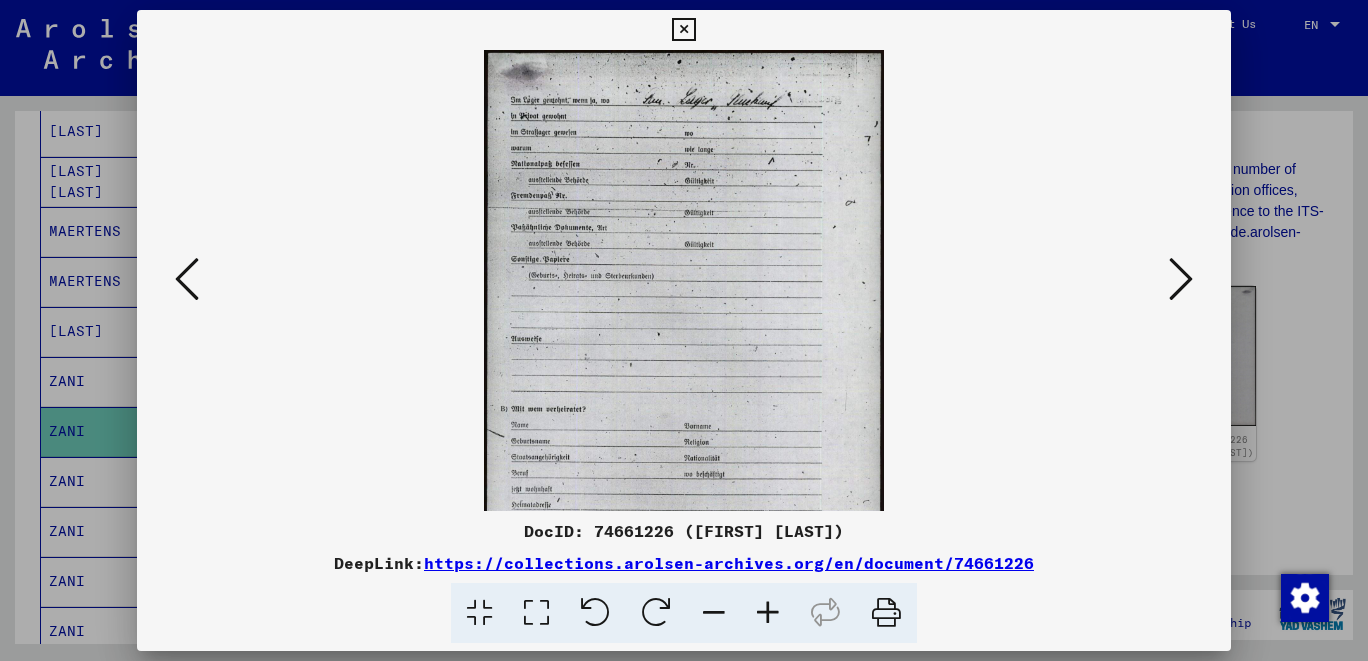 click at bounding box center (768, 613) 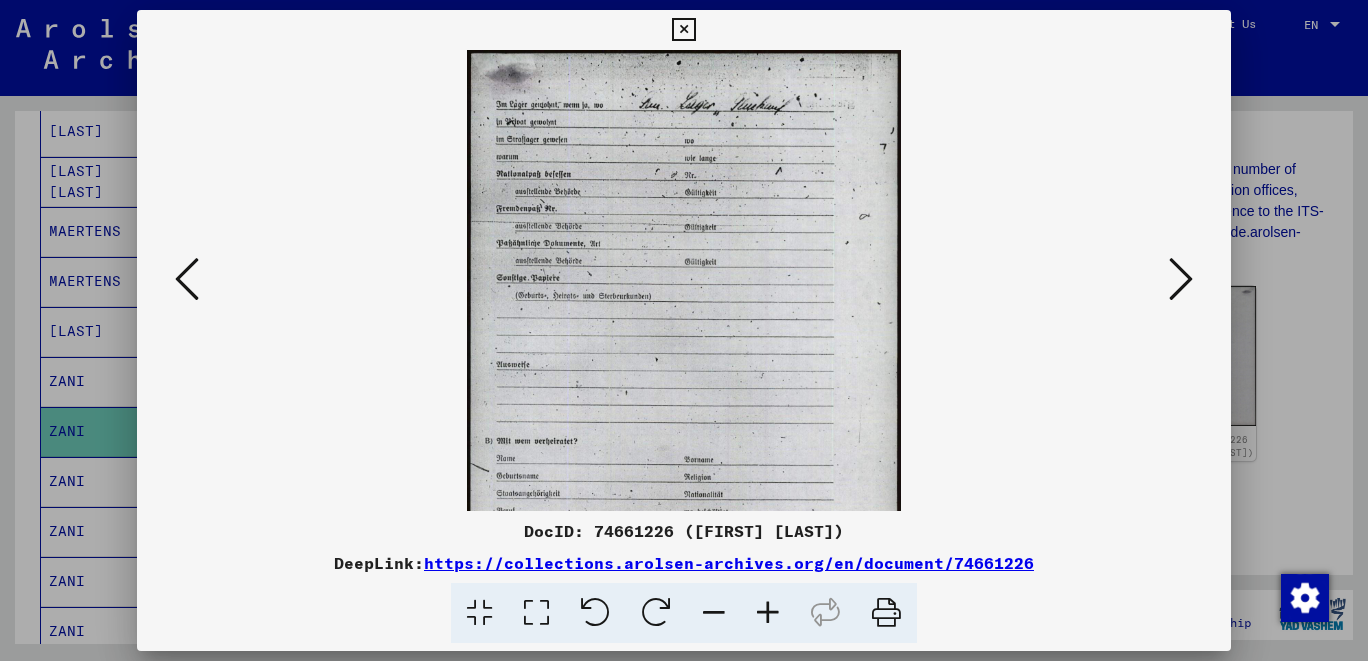 click at bounding box center (768, 613) 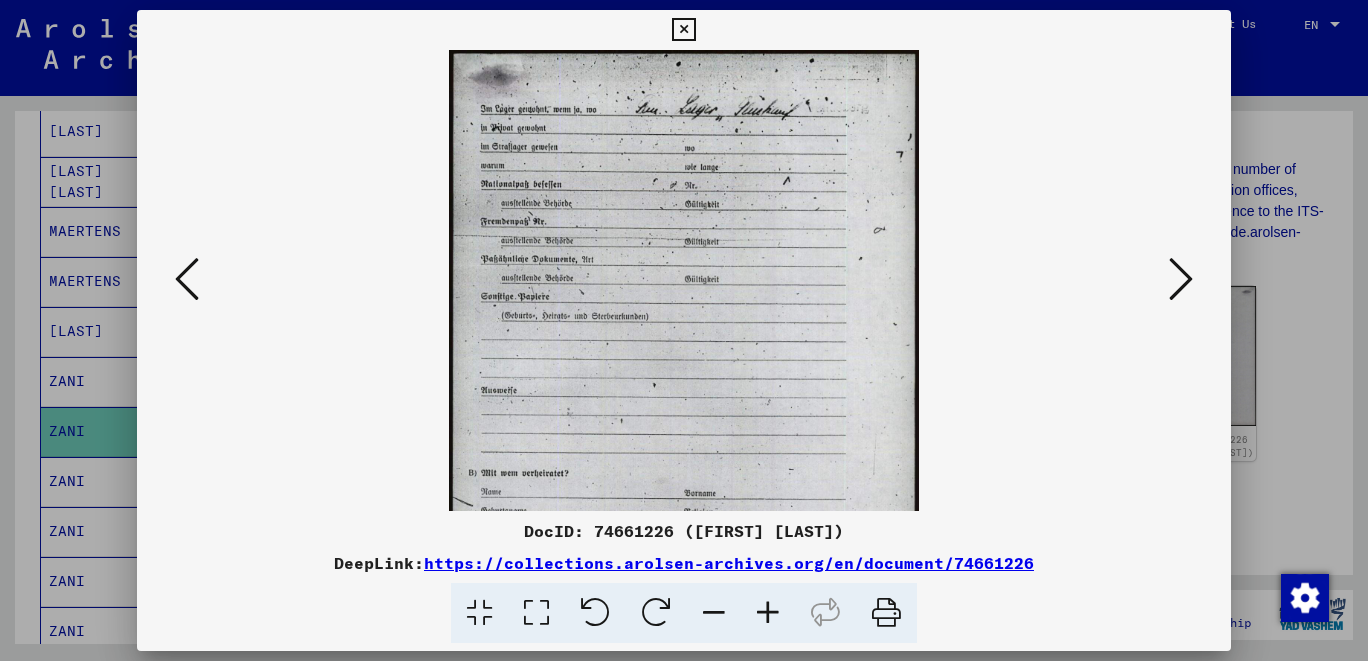 click at bounding box center (768, 613) 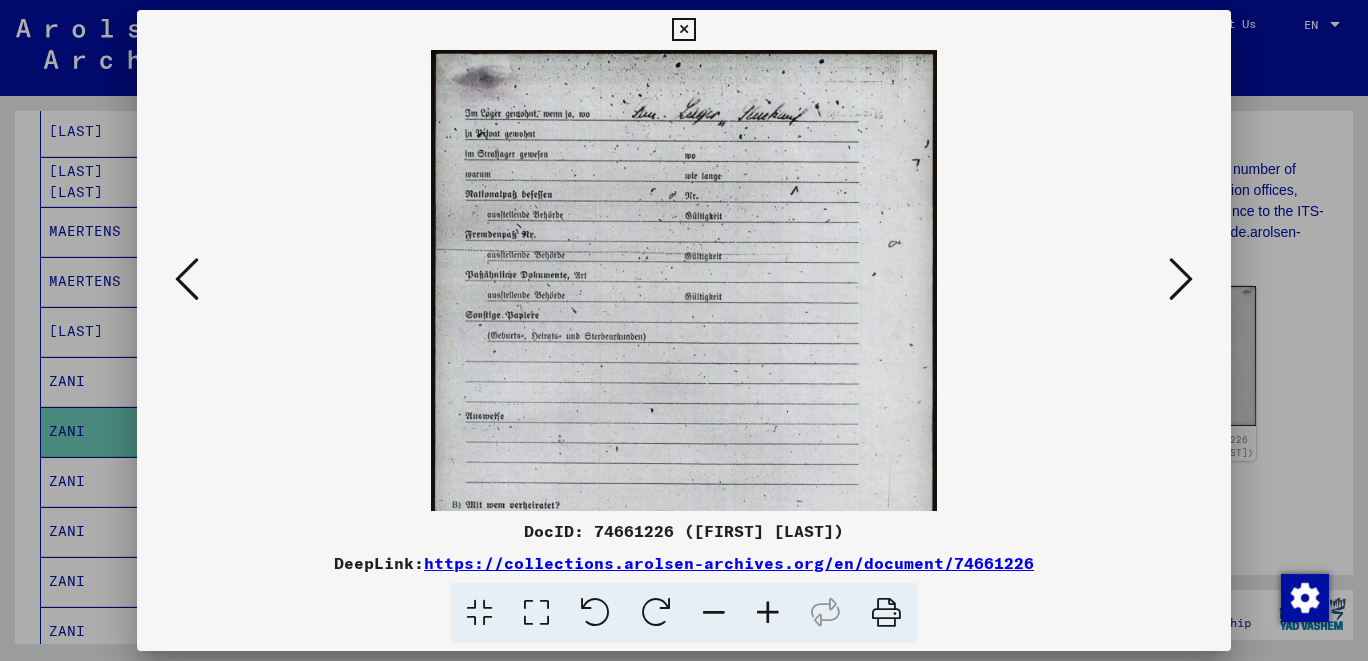 click at bounding box center [768, 613] 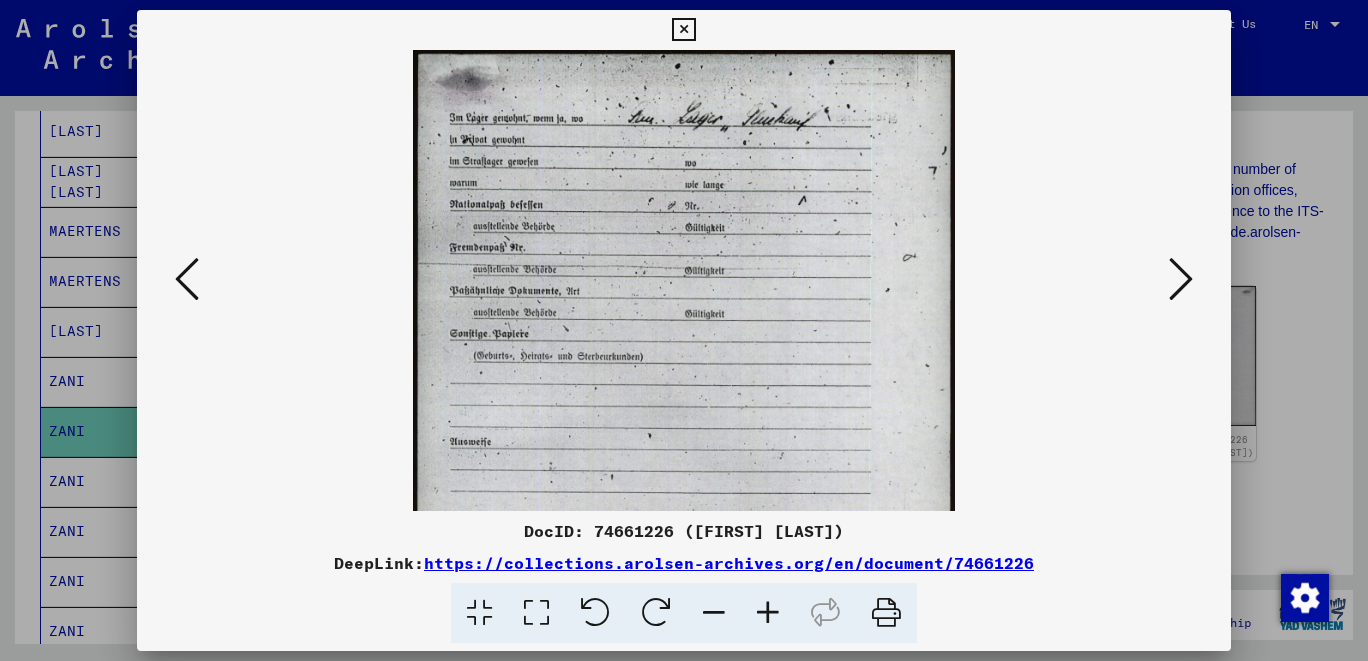 click at bounding box center [768, 613] 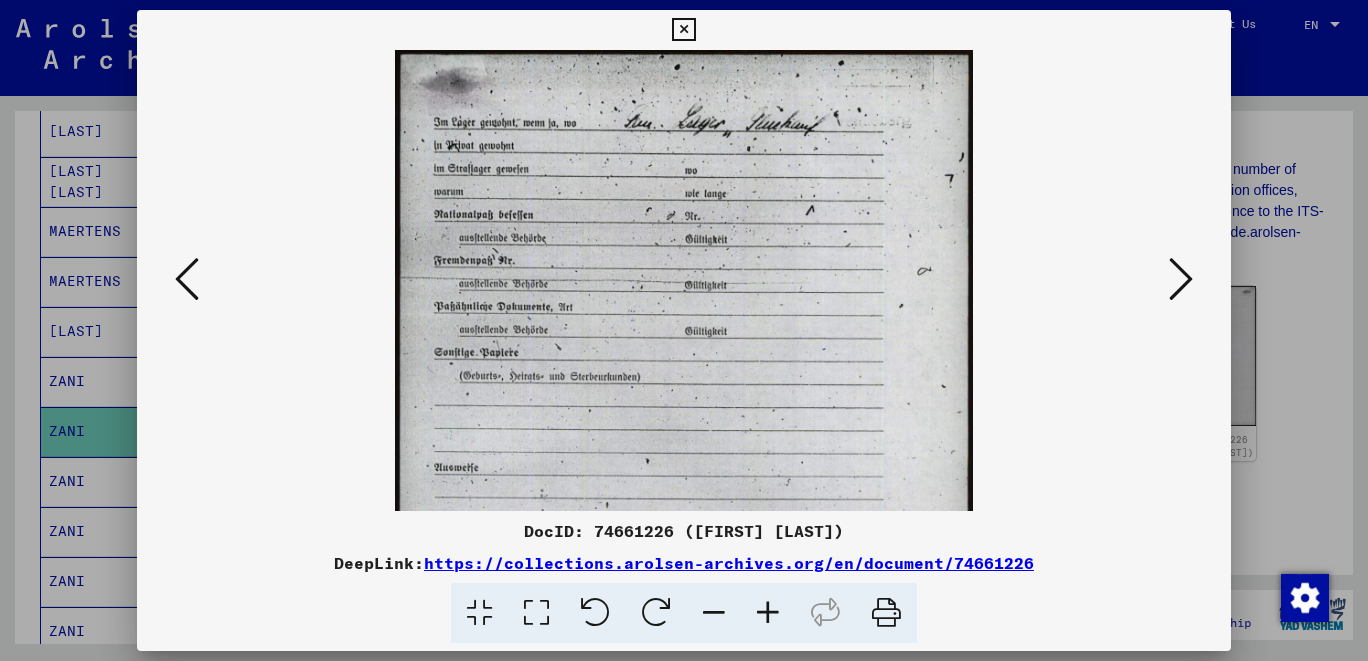 click at bounding box center (768, 613) 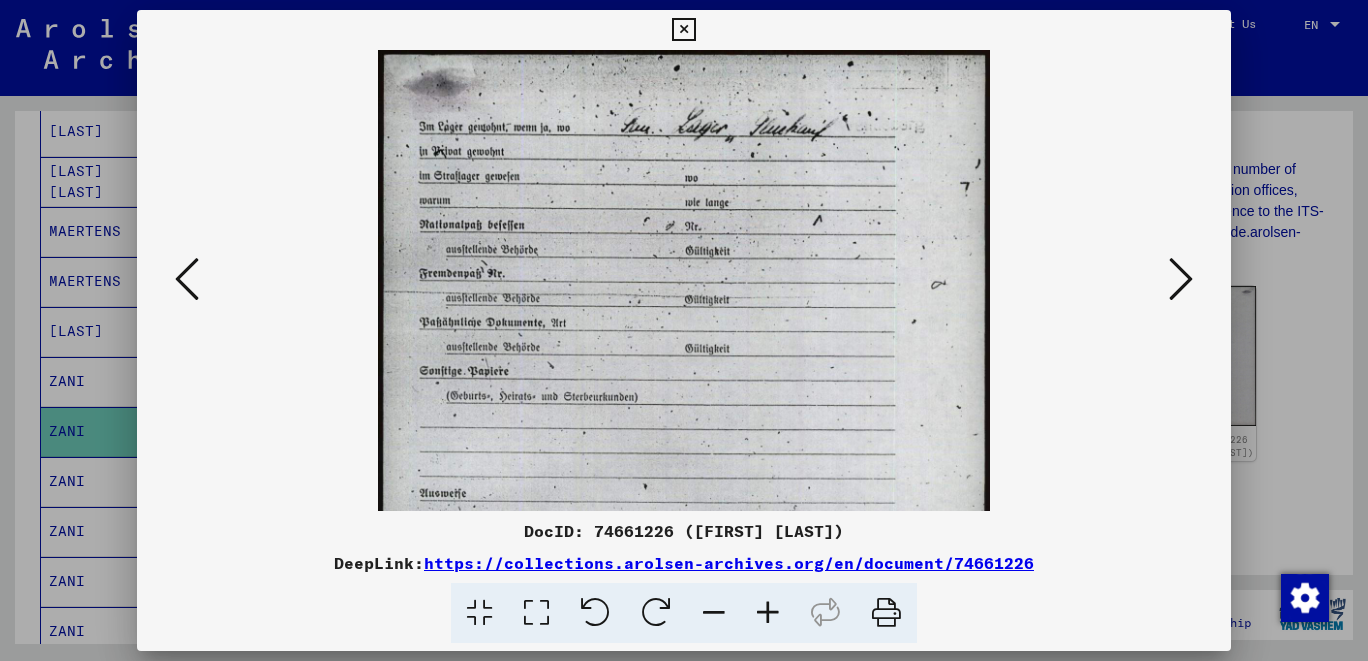 click at bounding box center [768, 613] 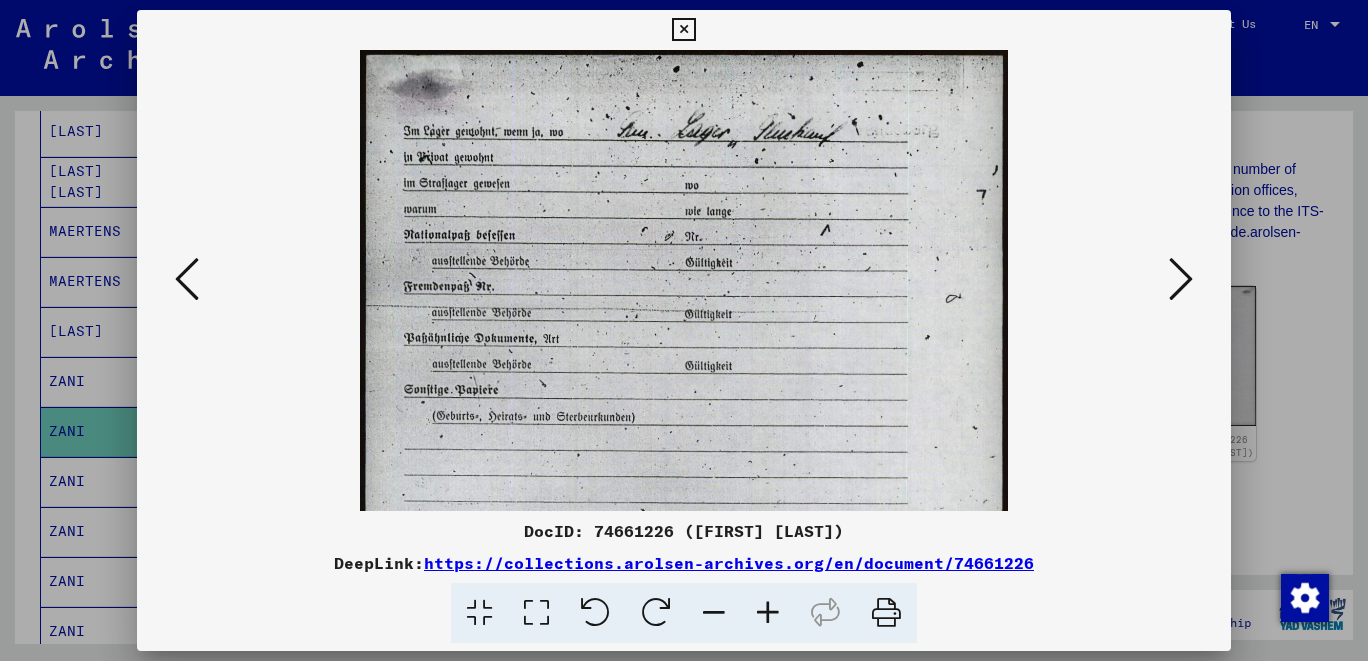 click at bounding box center (768, 613) 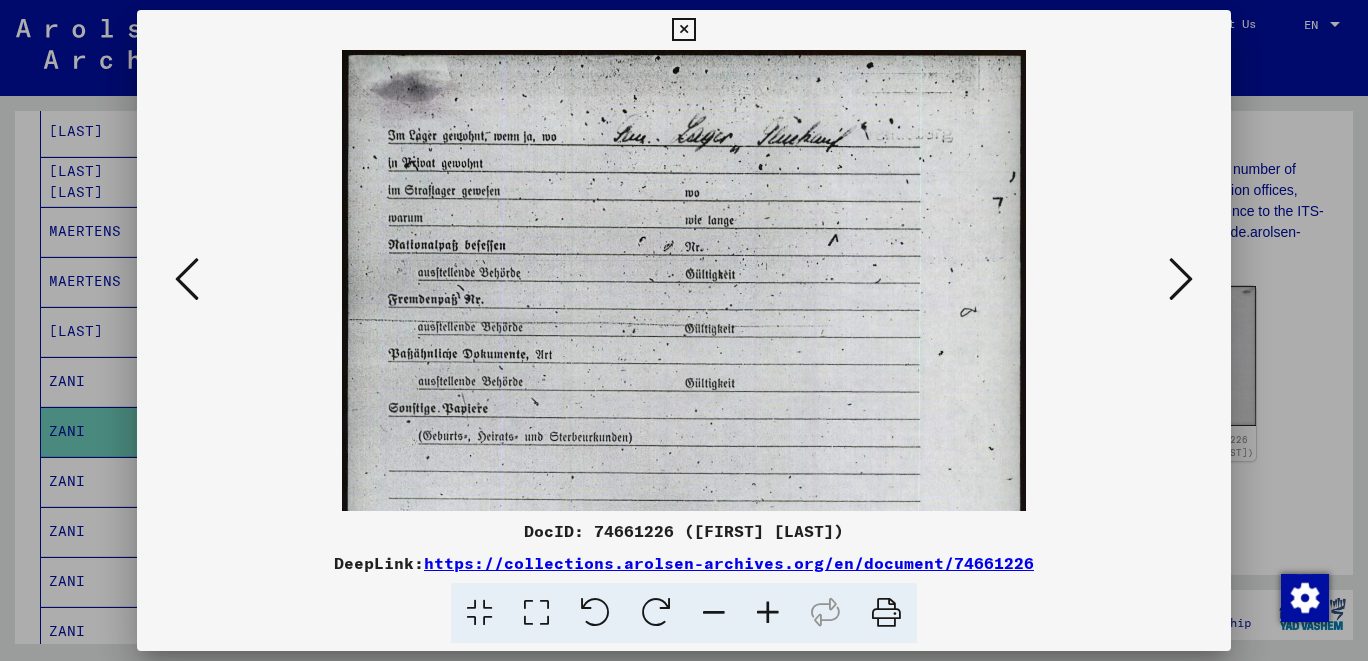 click at bounding box center [768, 613] 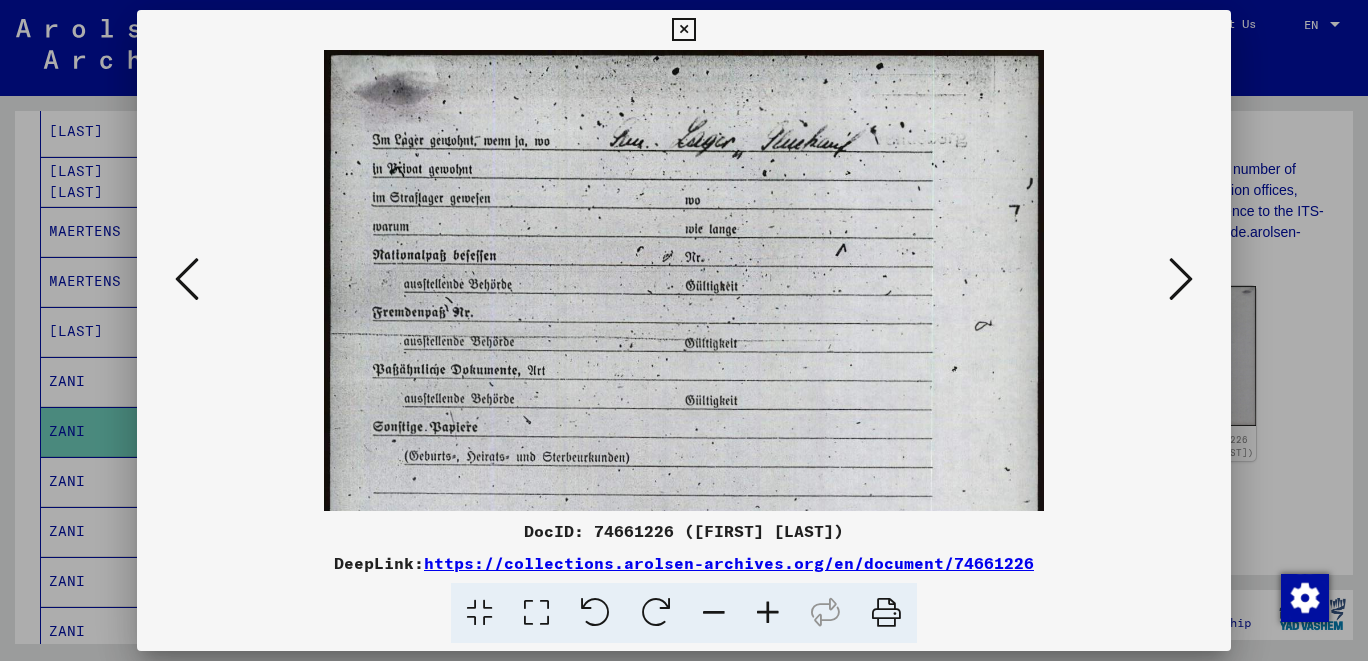 click at bounding box center [768, 613] 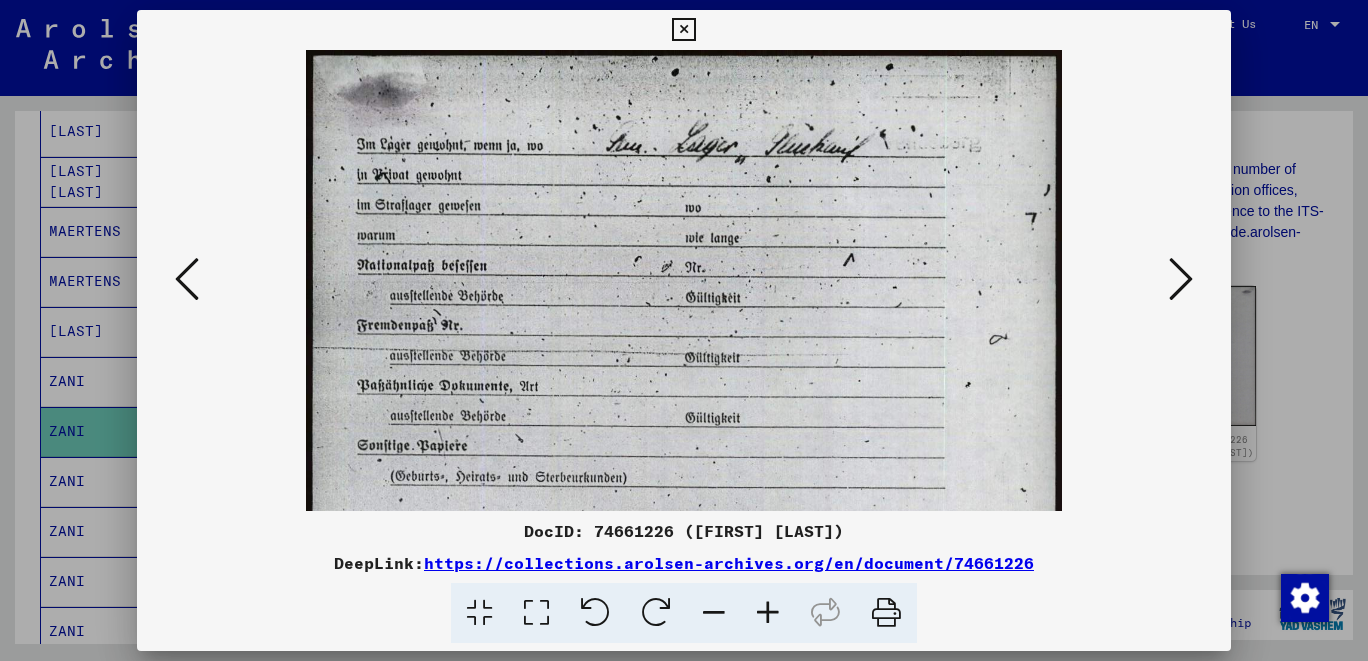 click at bounding box center [768, 613] 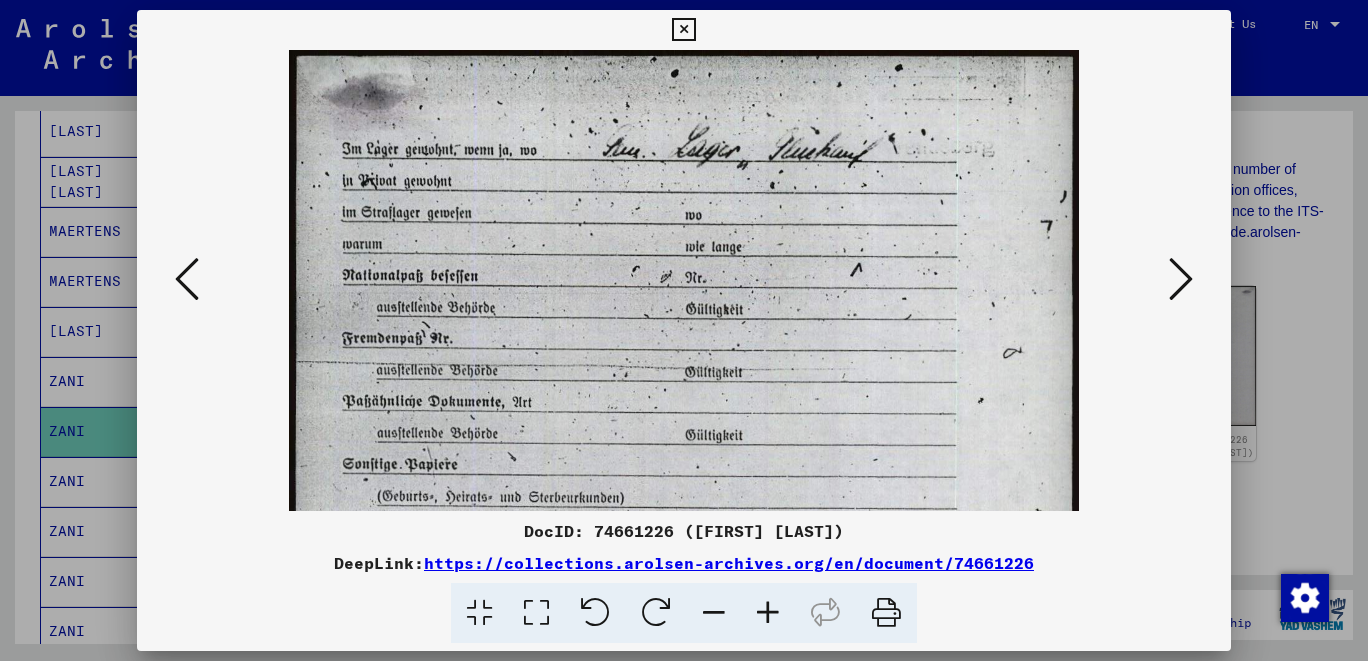 click at bounding box center [768, 613] 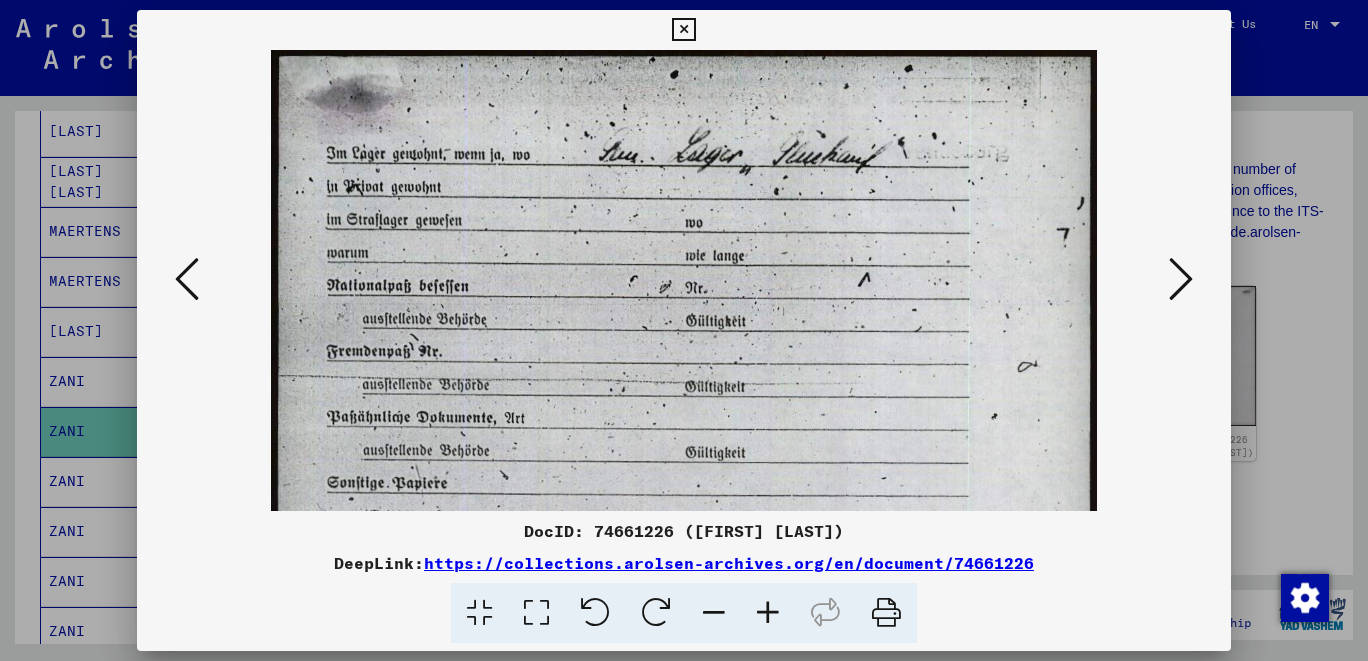 click at bounding box center [768, 613] 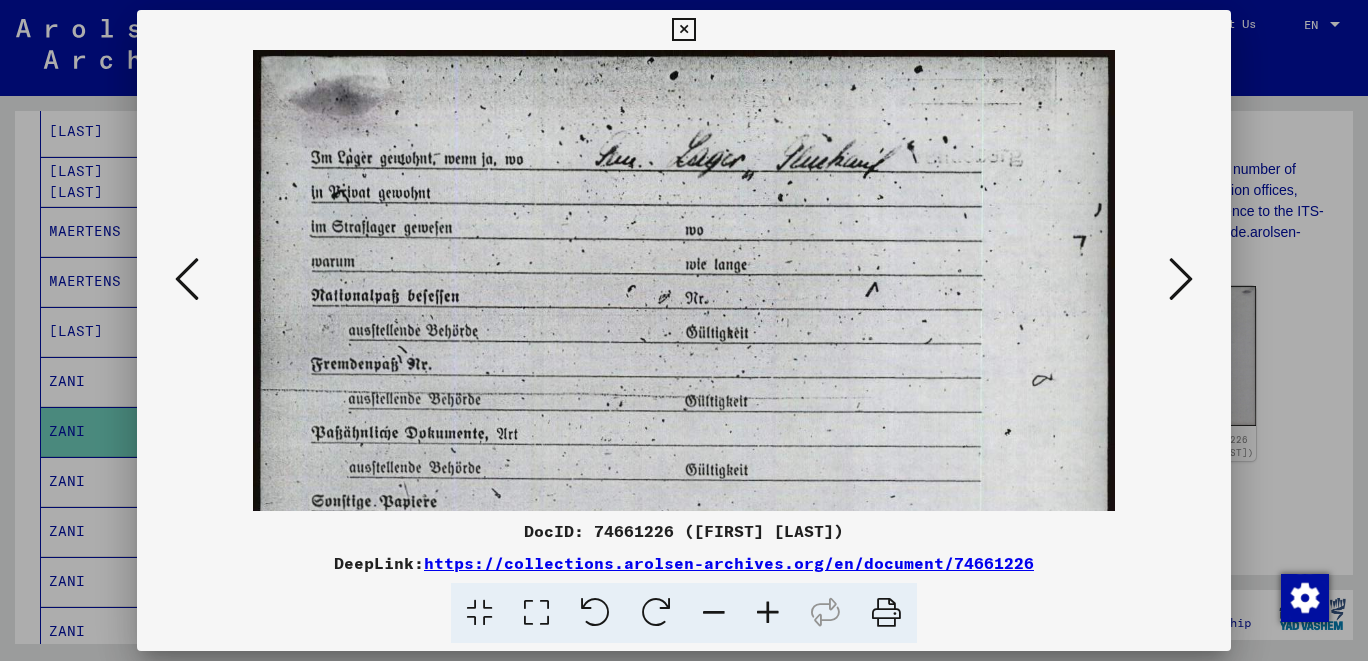 click at bounding box center (684, 280) 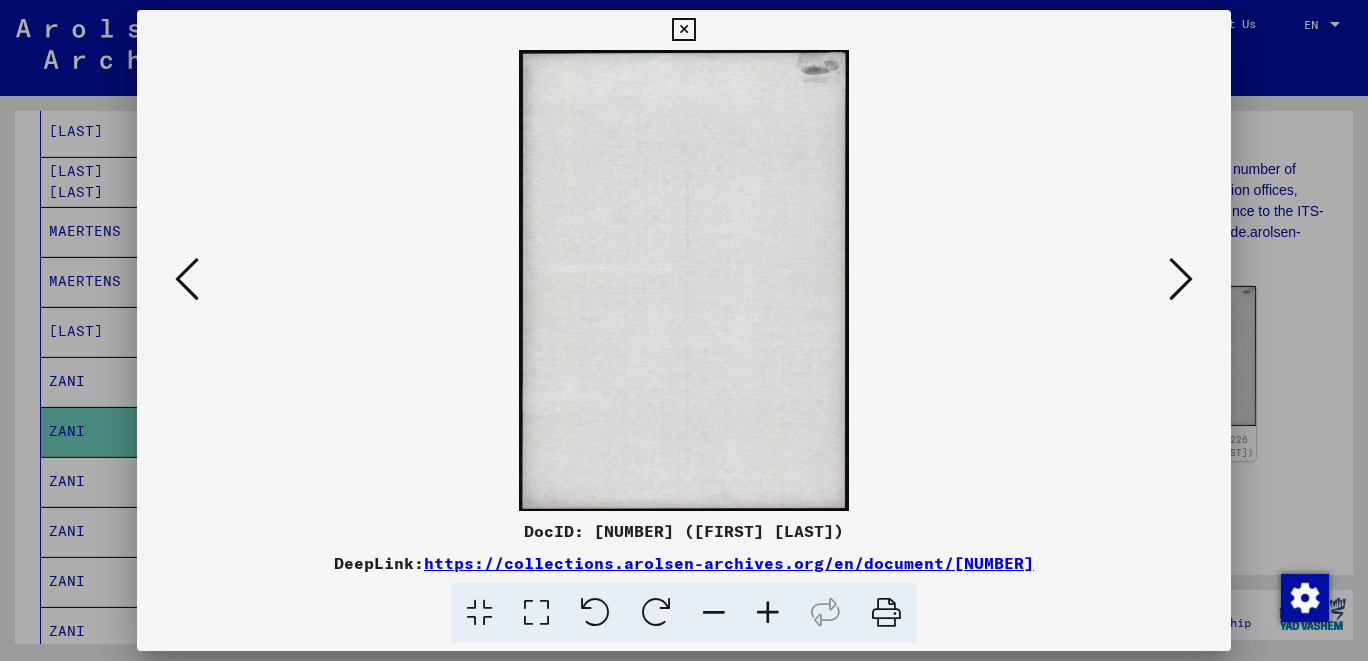 click at bounding box center (187, 279) 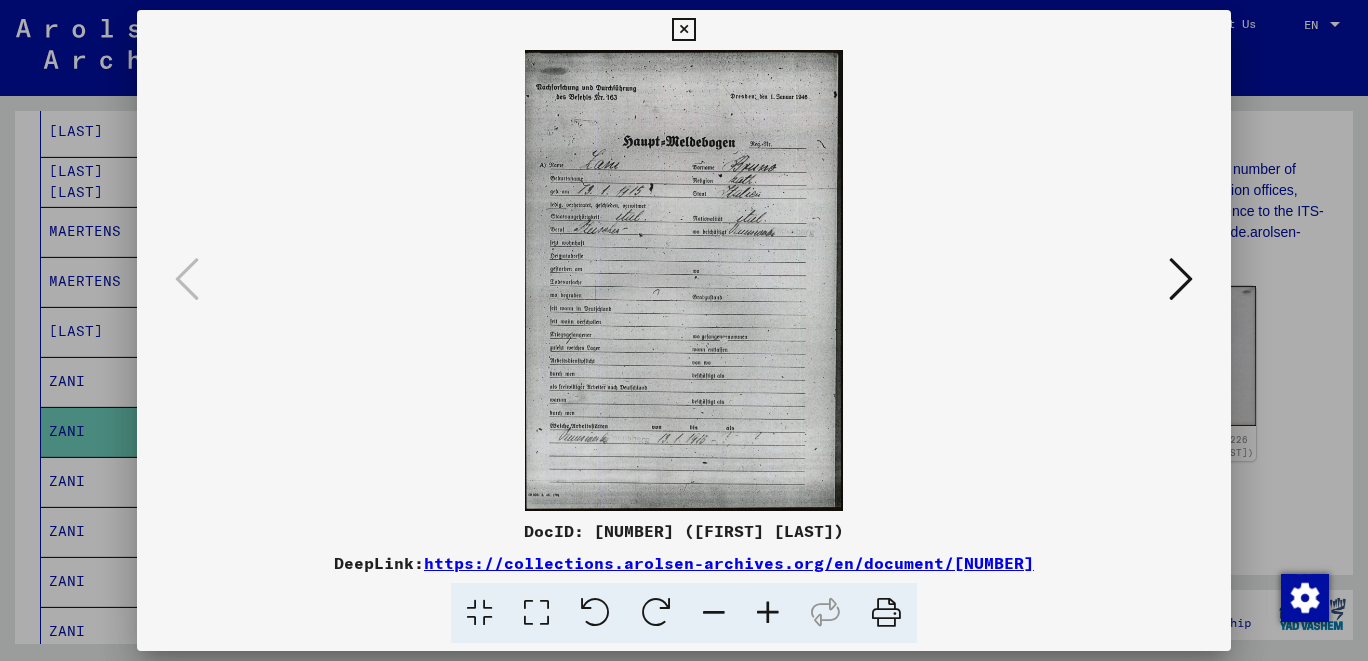 click at bounding box center (768, 613) 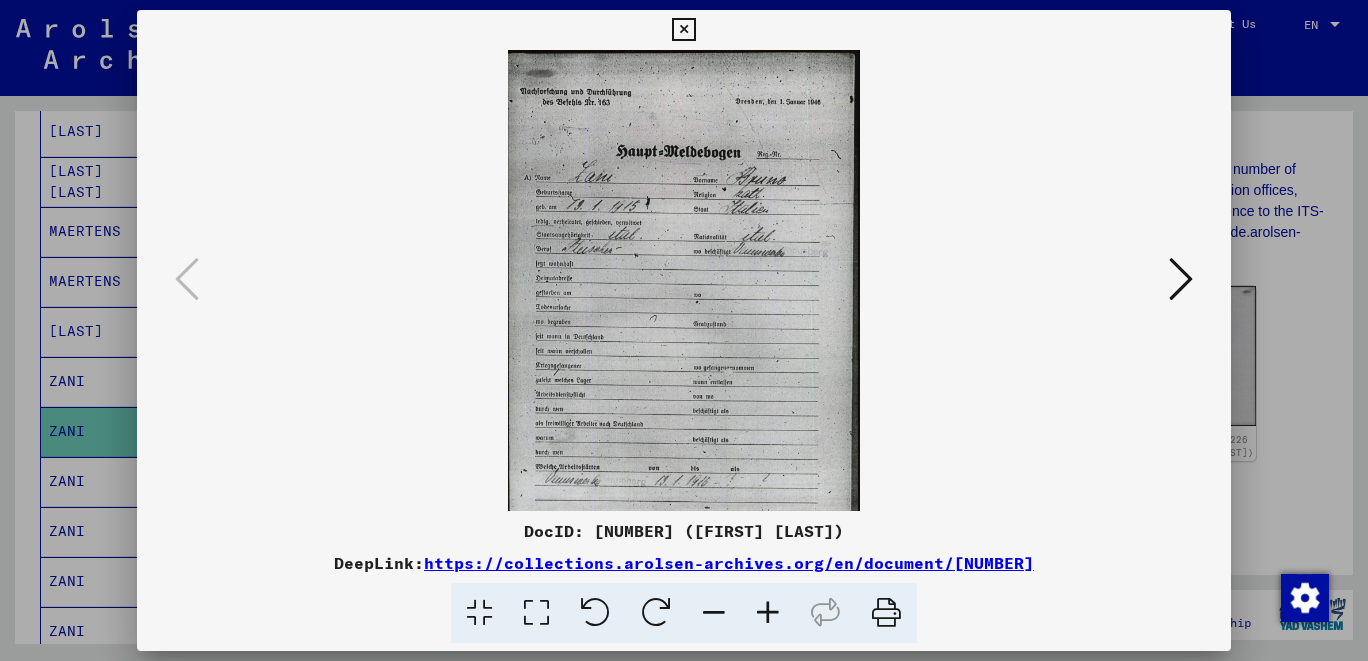 click at bounding box center (768, 613) 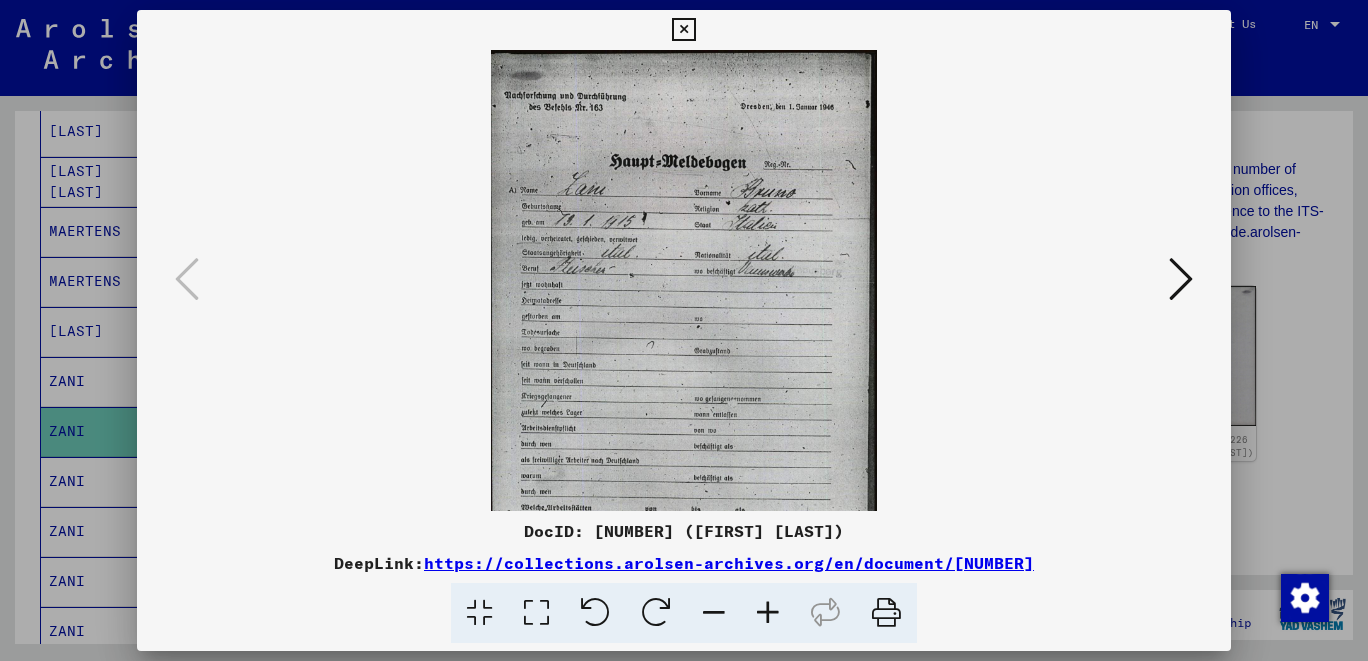 click at bounding box center [768, 613] 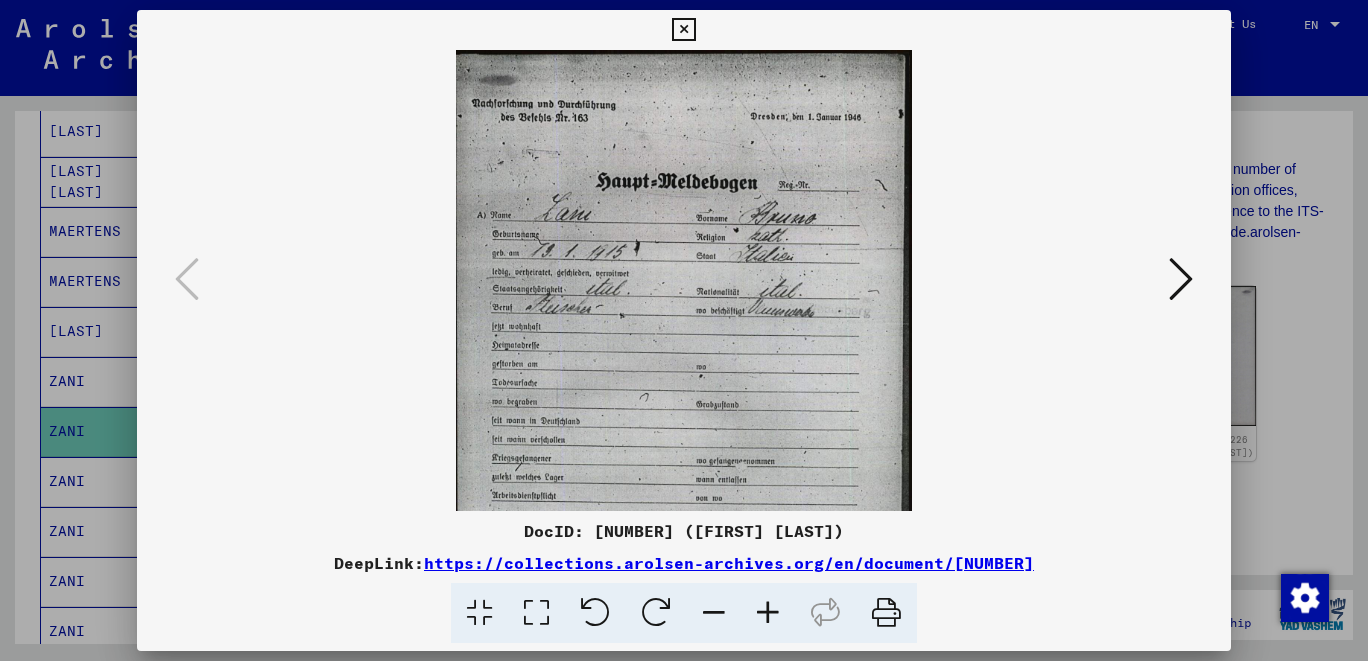 click at bounding box center [768, 613] 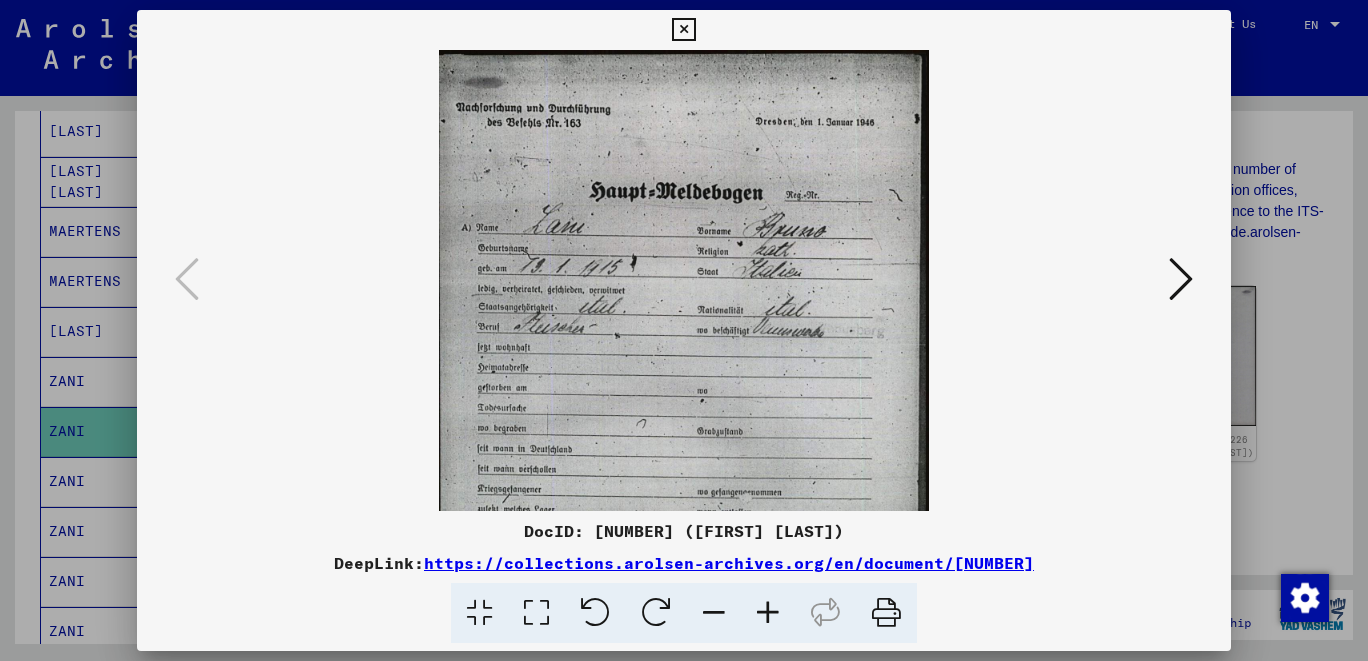 click at bounding box center (768, 613) 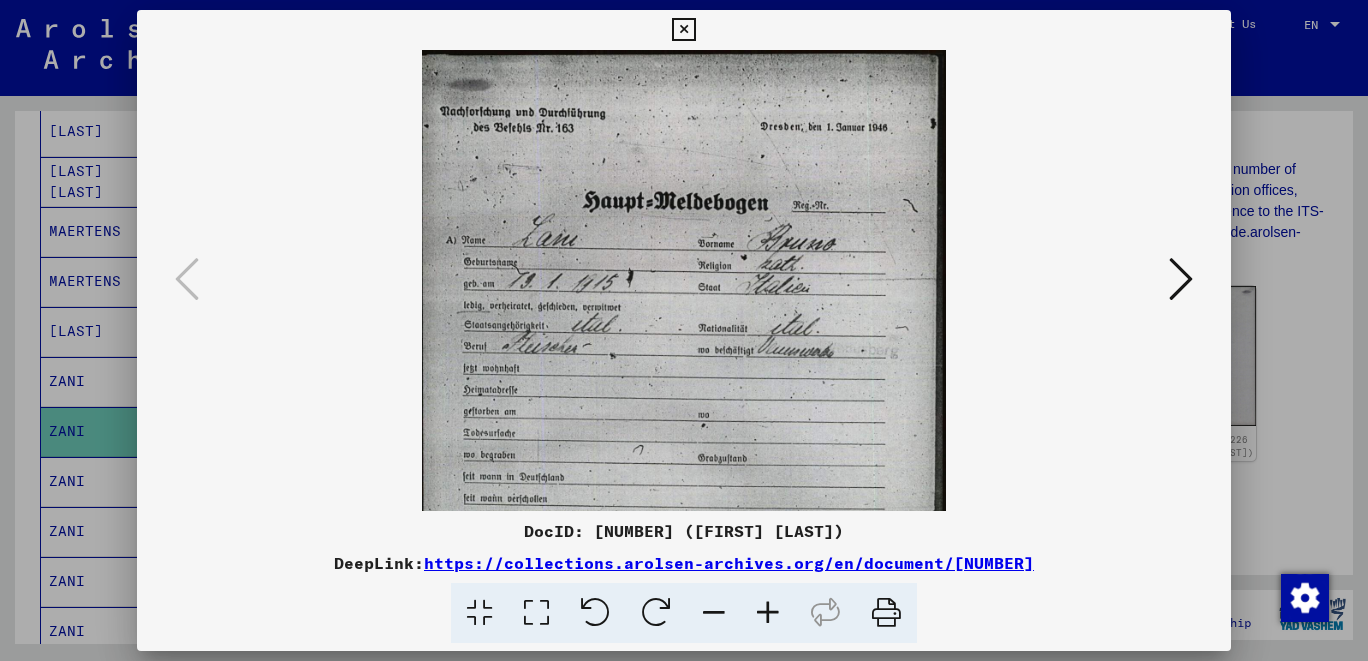 click at bounding box center (768, 613) 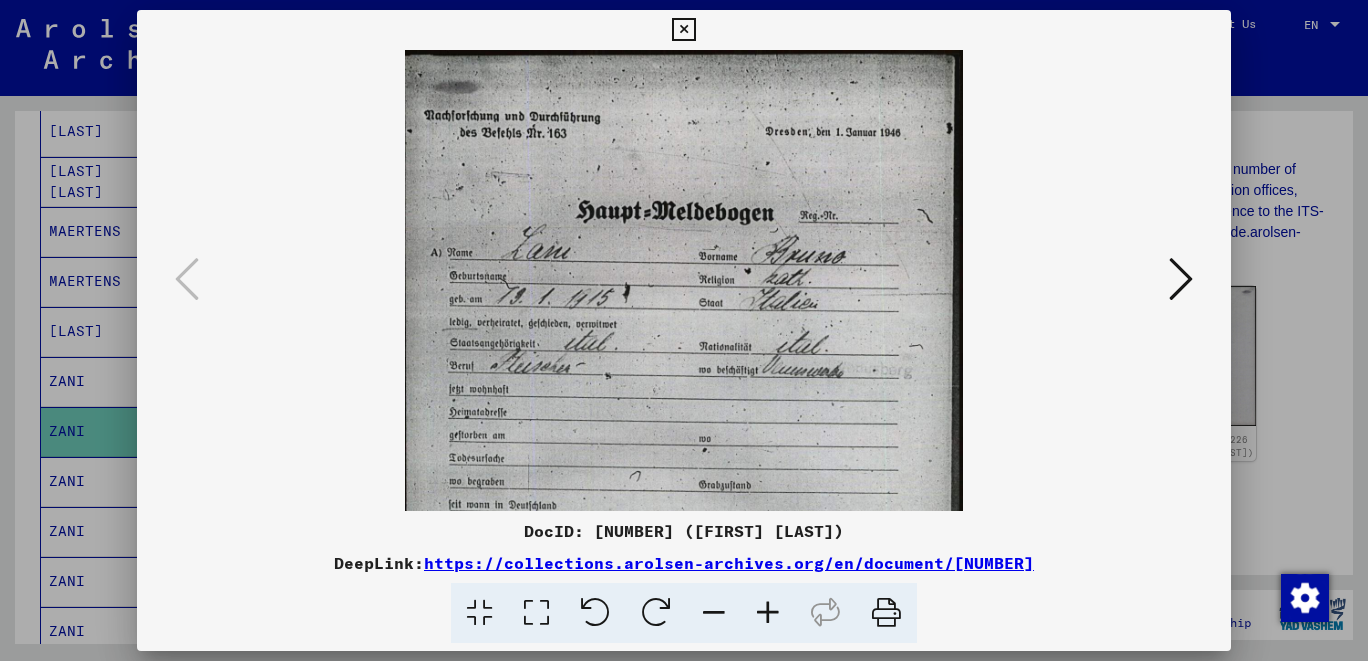 click at bounding box center [768, 613] 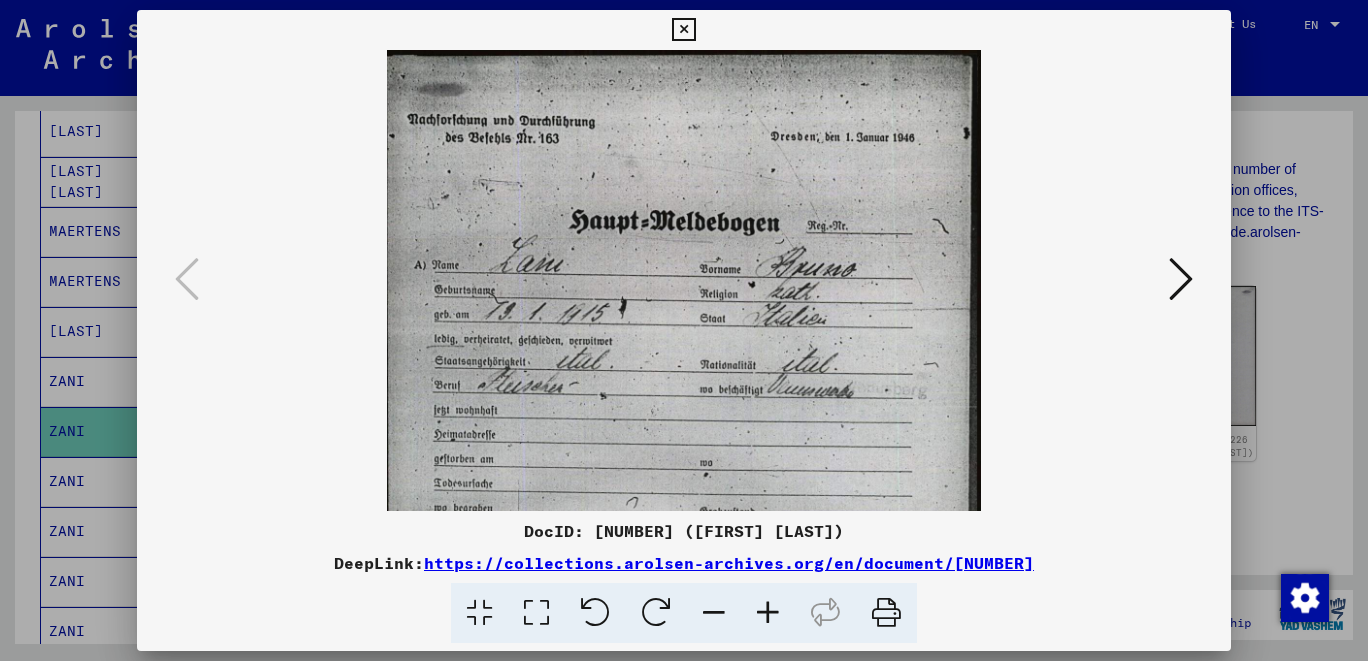 click at bounding box center [768, 613] 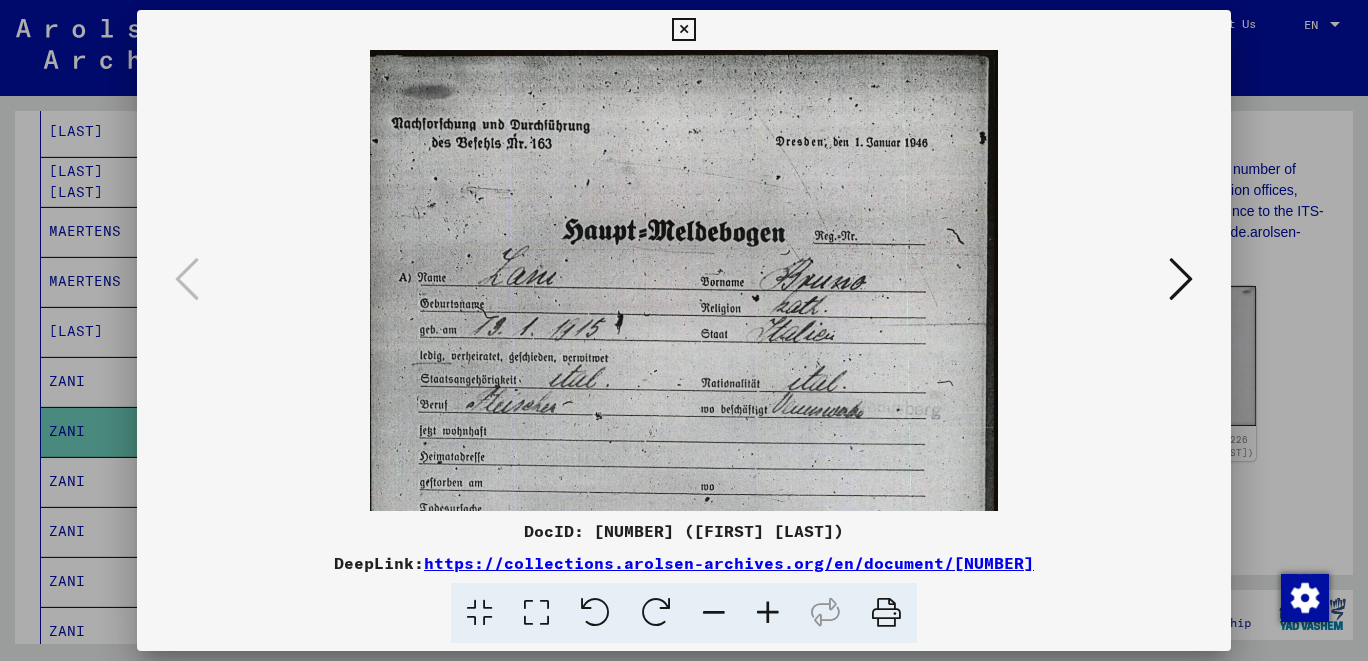 click at bounding box center (768, 613) 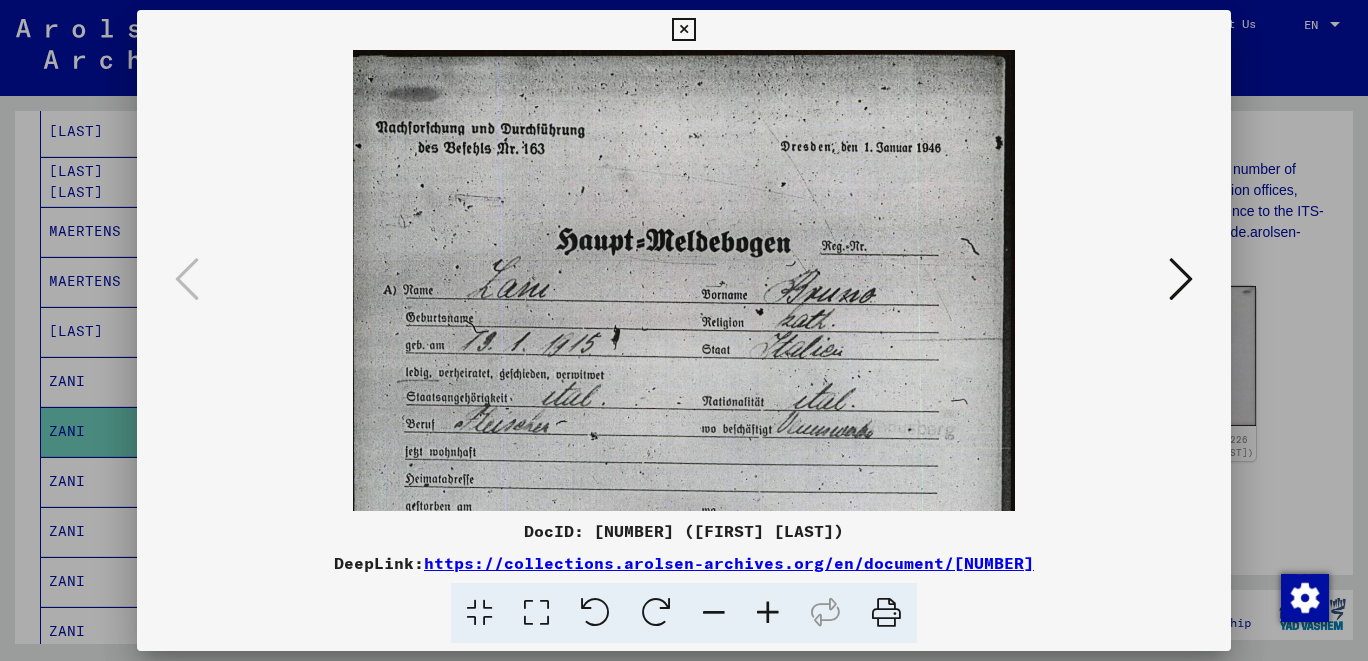 click at bounding box center [768, 613] 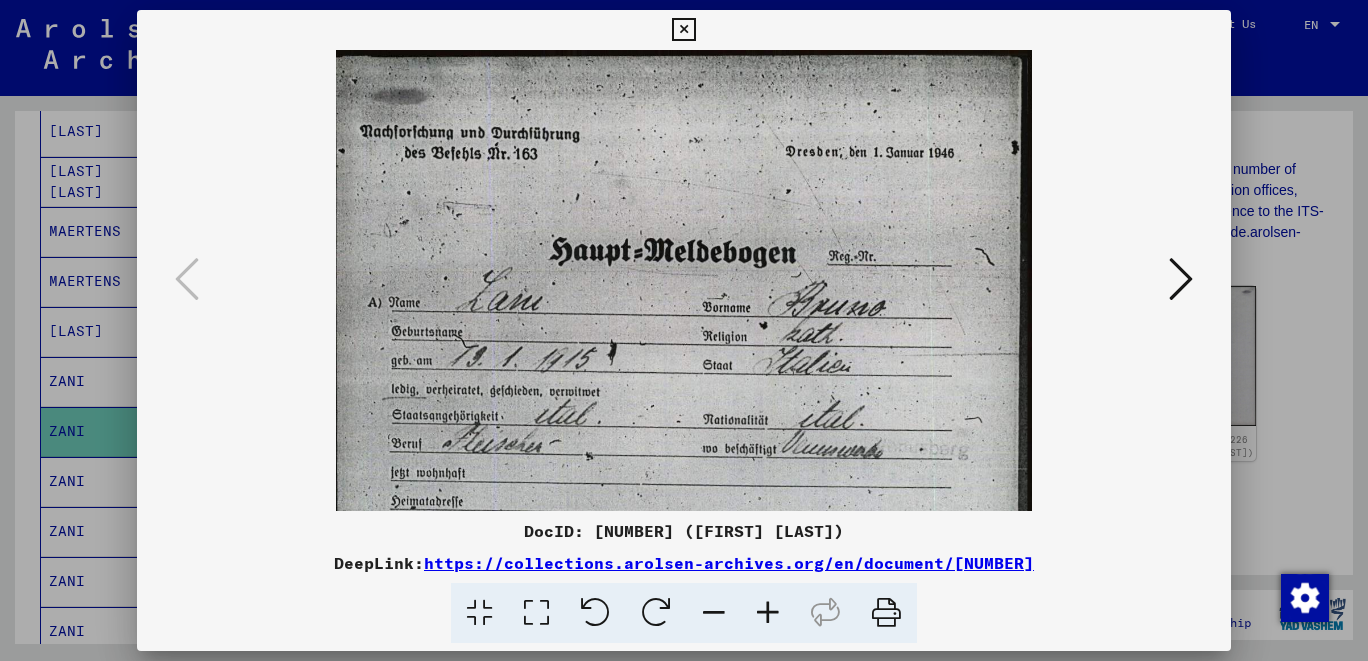 click at bounding box center (768, 613) 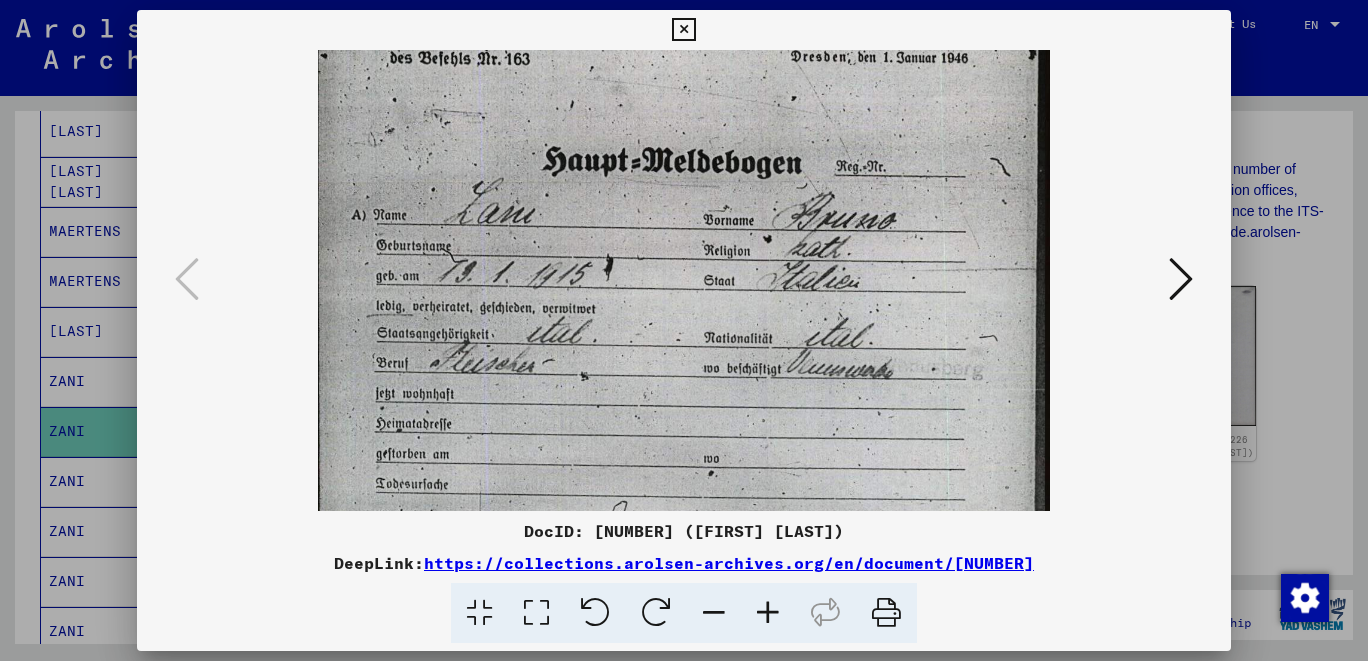 drag, startPoint x: 925, startPoint y: 412, endPoint x: 915, endPoint y: 313, distance: 99.50377 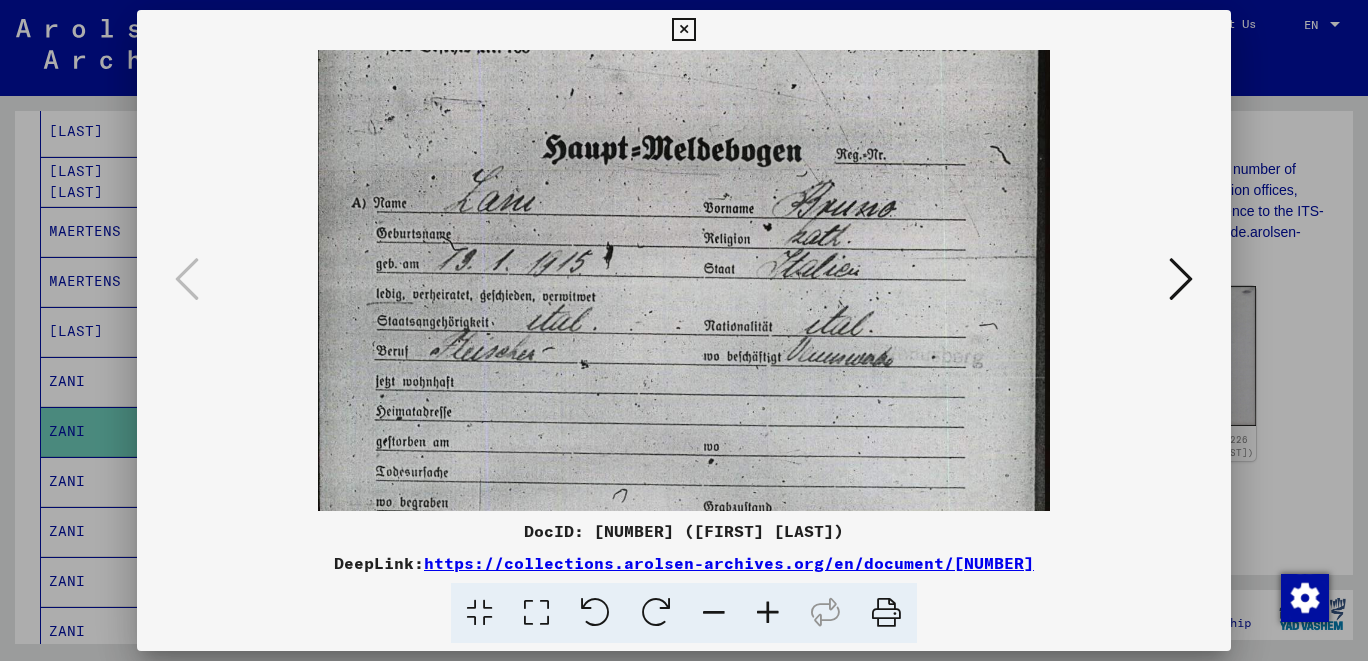 scroll, scrollTop: 116, scrollLeft: 0, axis: vertical 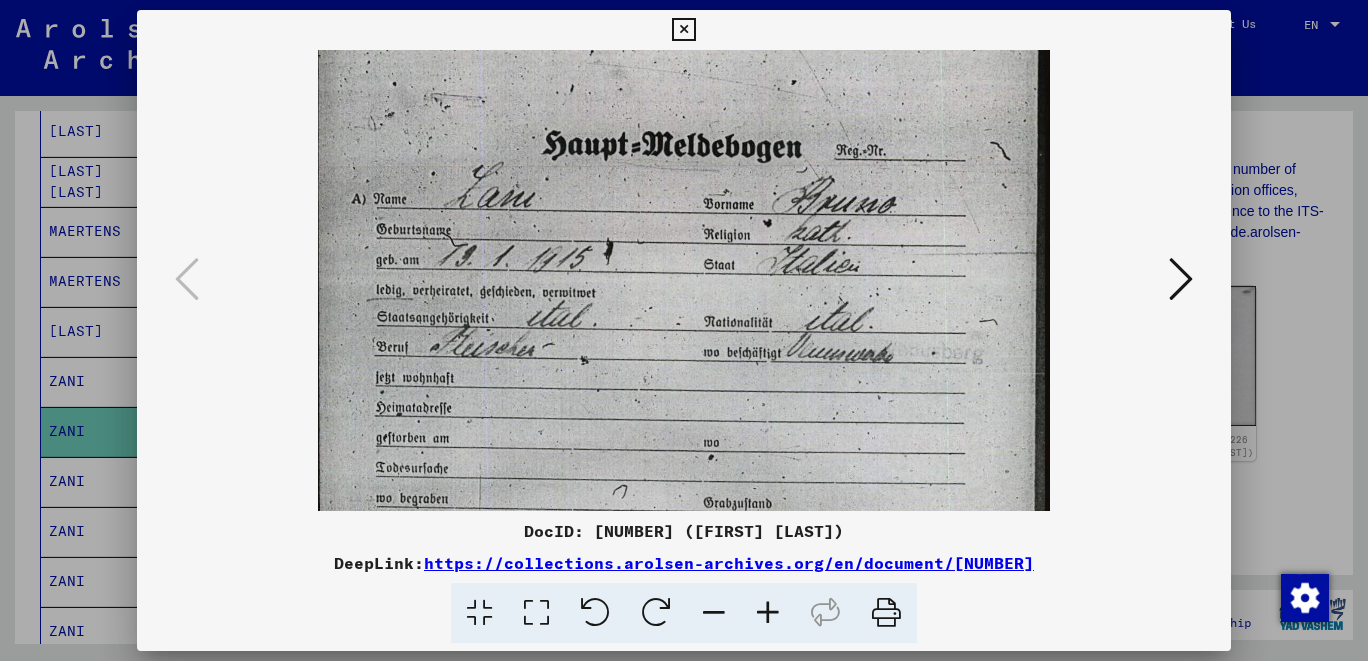 drag, startPoint x: 852, startPoint y: 431, endPoint x: 853, endPoint y: 414, distance: 17.029387 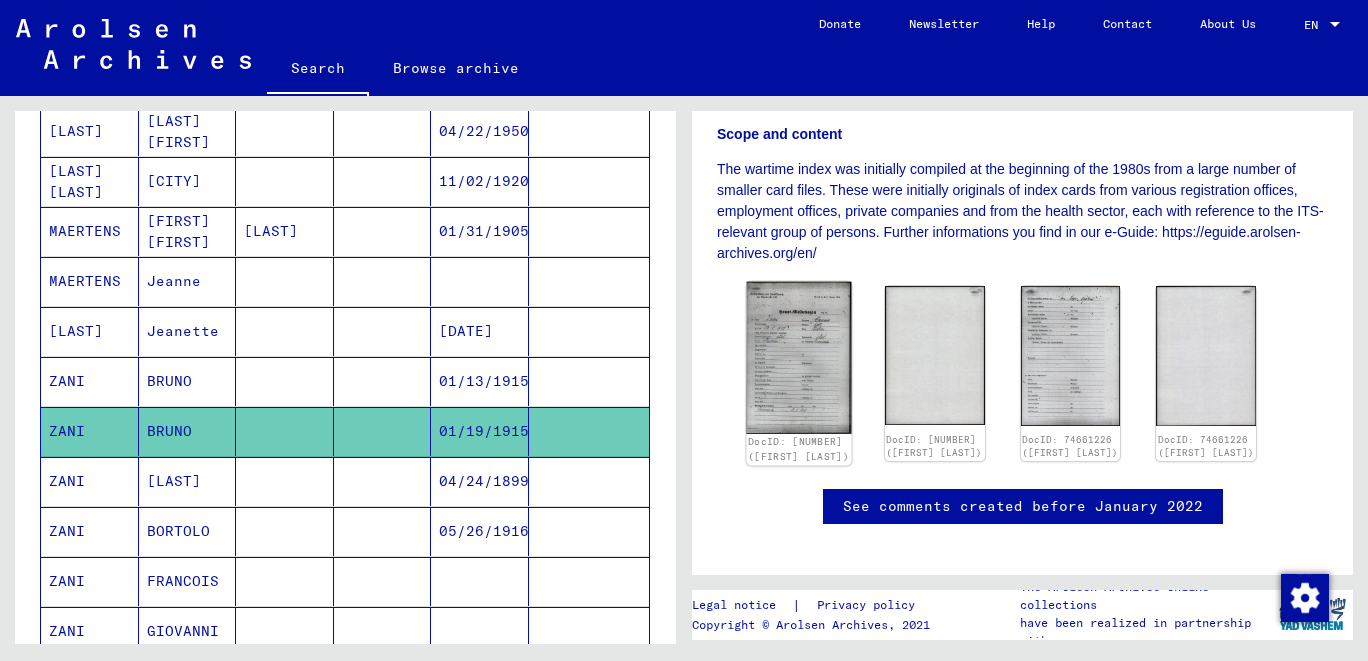 click 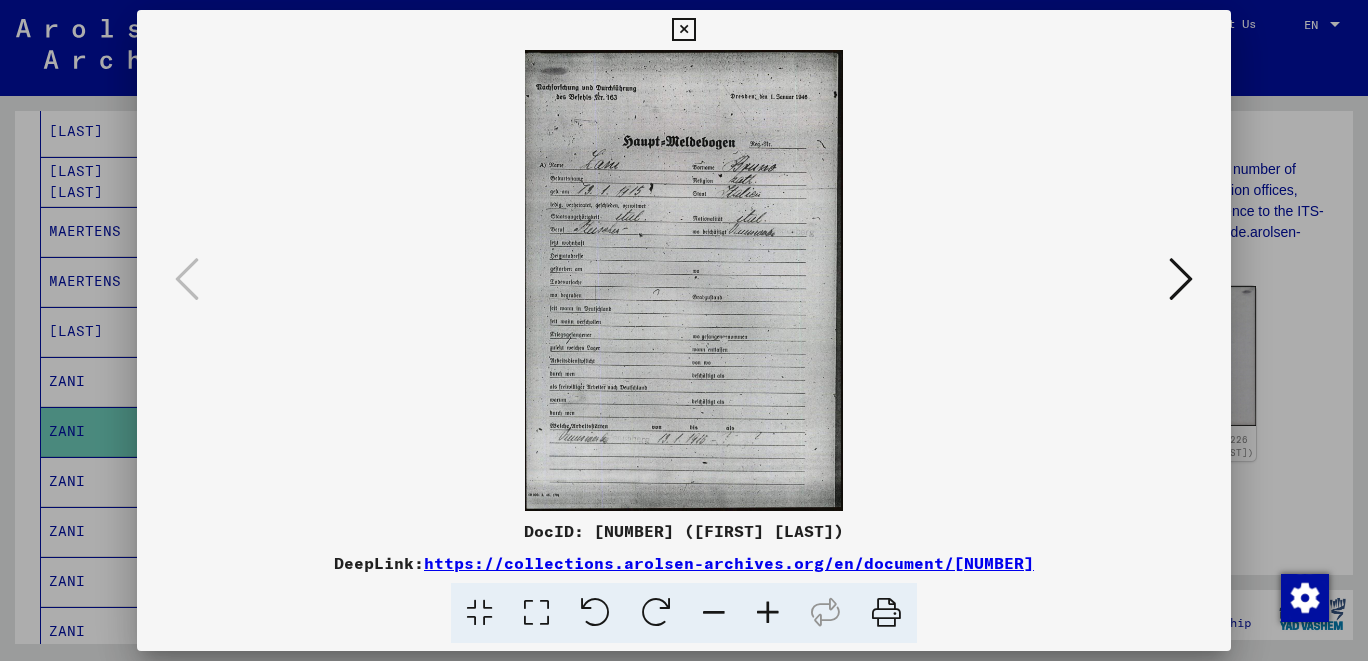 click at bounding box center (768, 613) 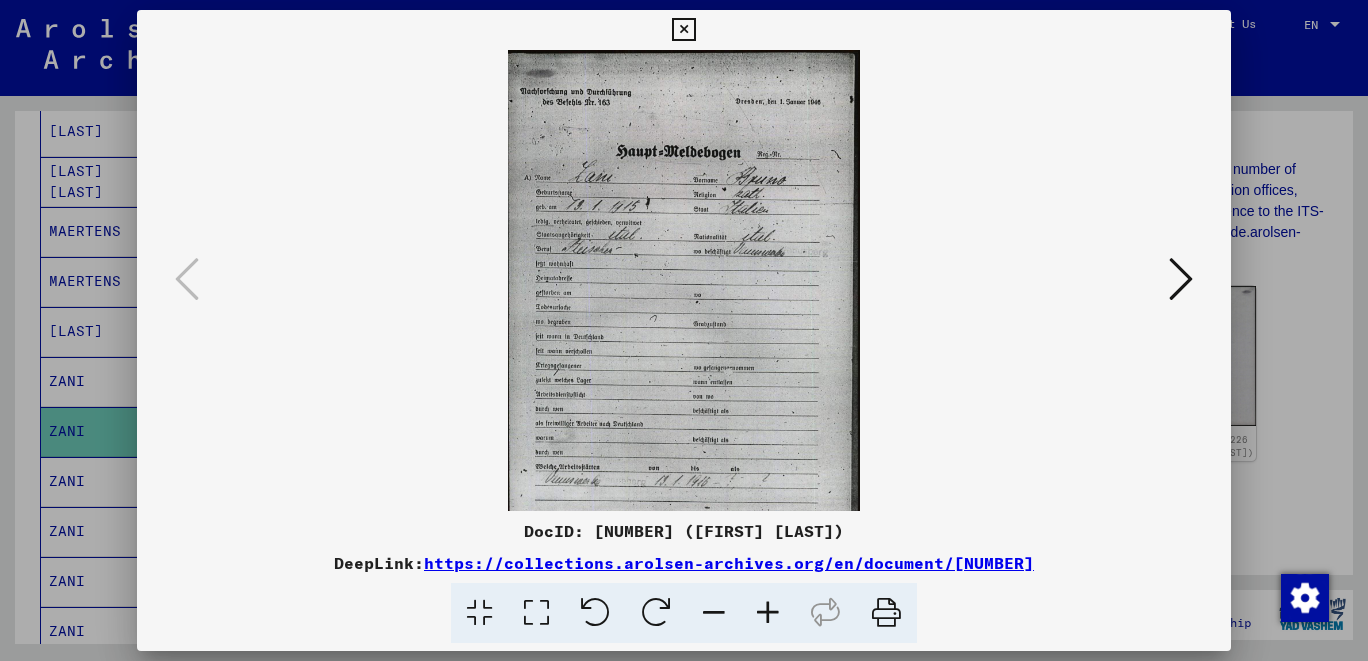 click at bounding box center (768, 613) 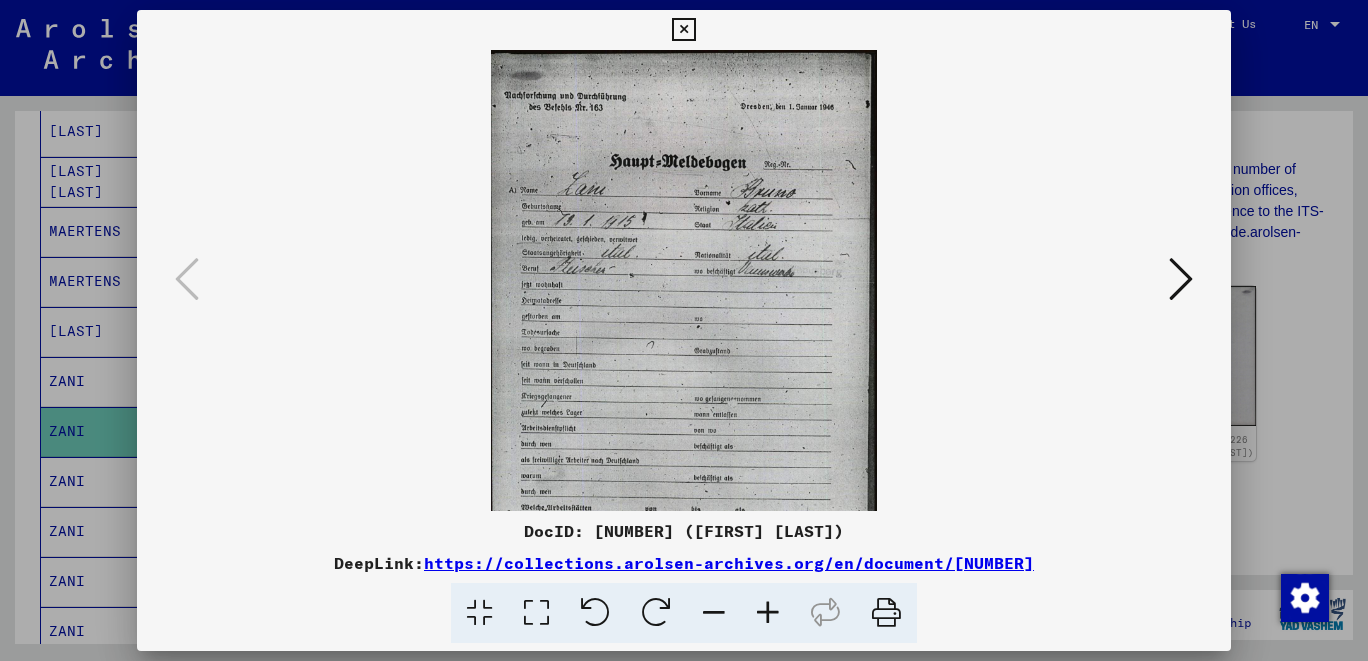 click at bounding box center [768, 613] 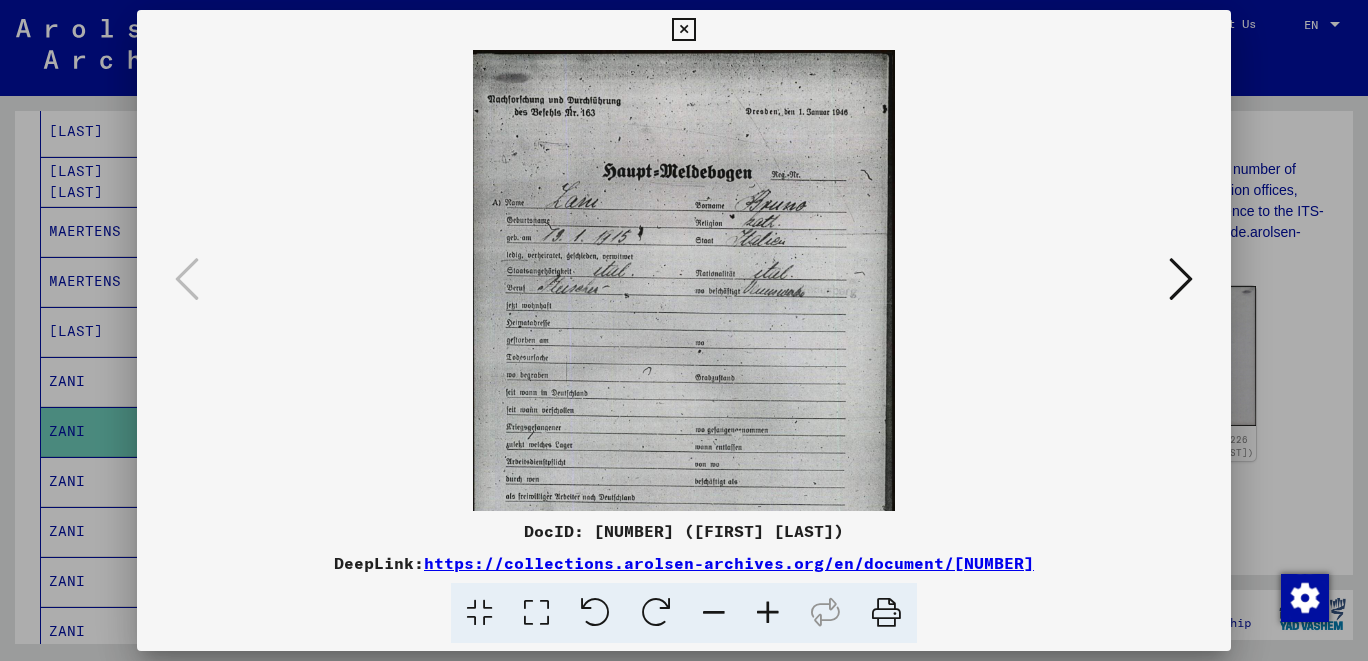 click at bounding box center (768, 613) 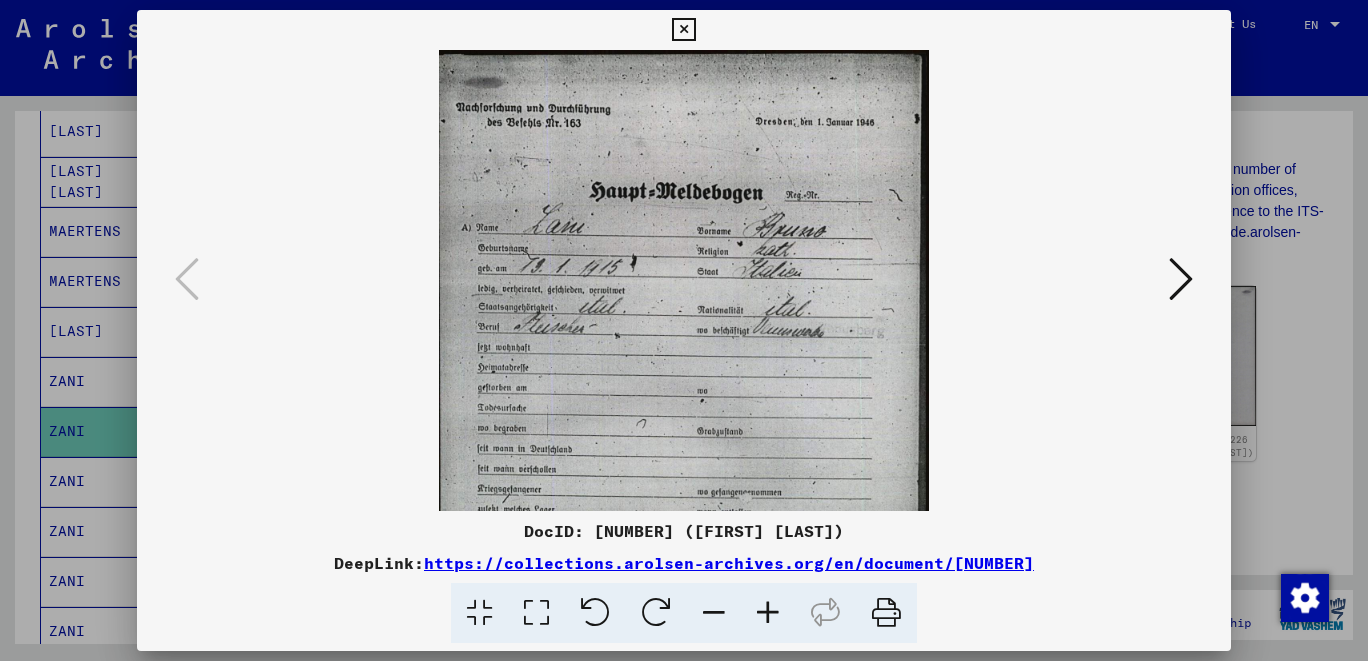 click at bounding box center (768, 613) 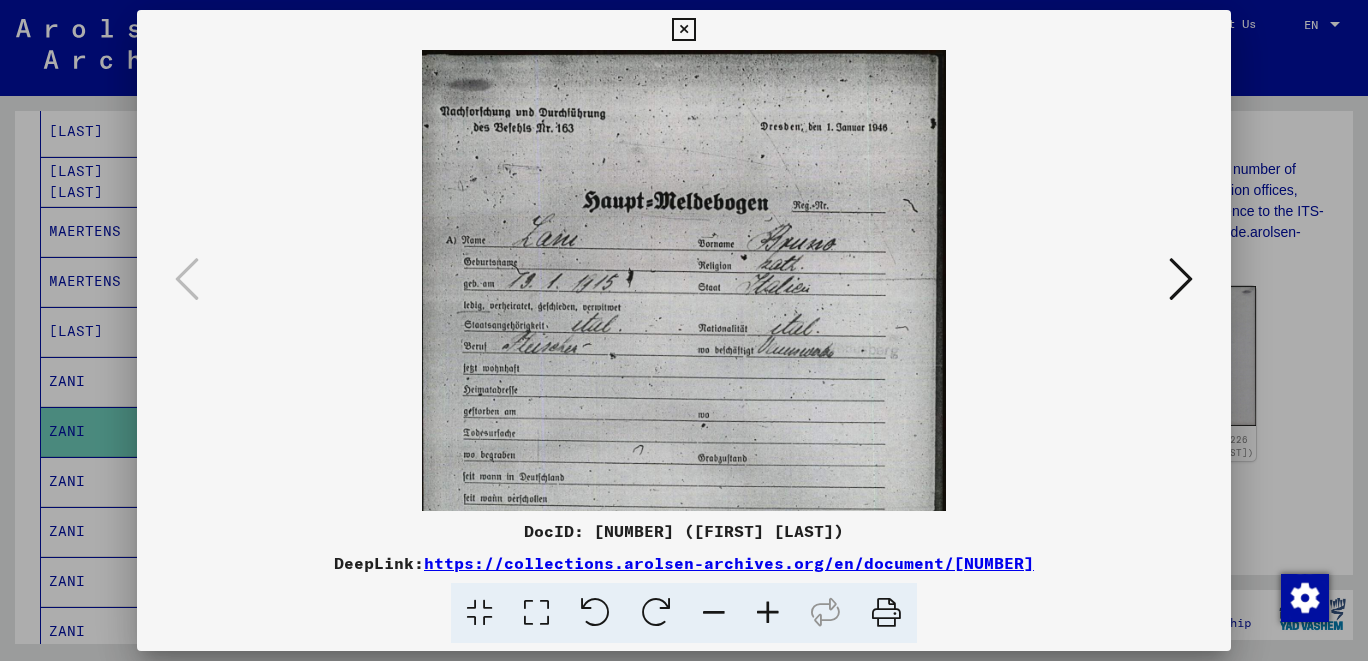 click at bounding box center (768, 613) 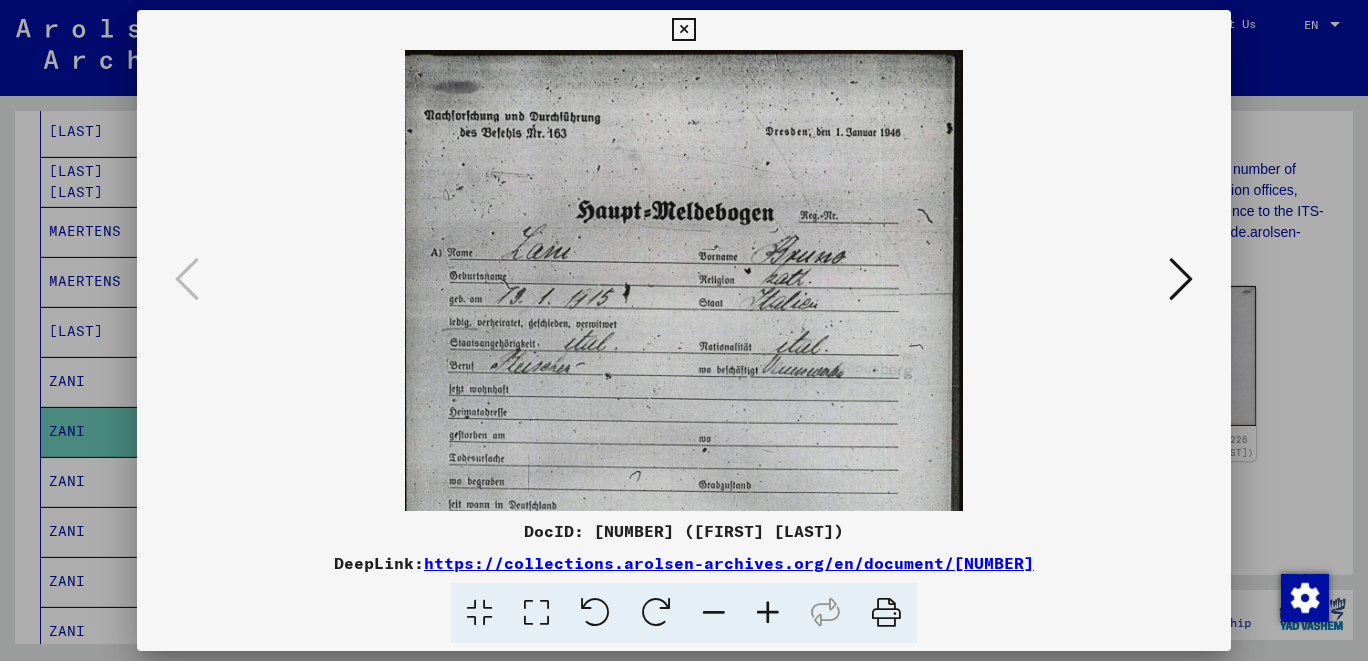 click at bounding box center (768, 613) 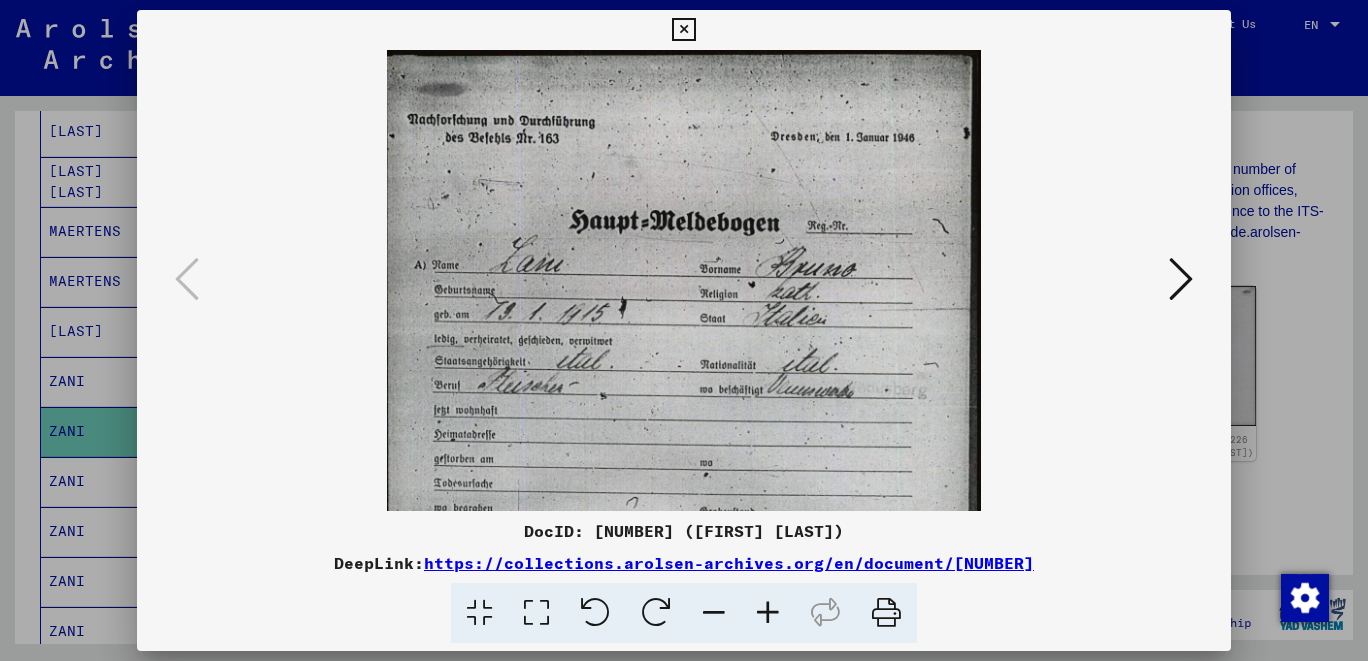 click at bounding box center (768, 613) 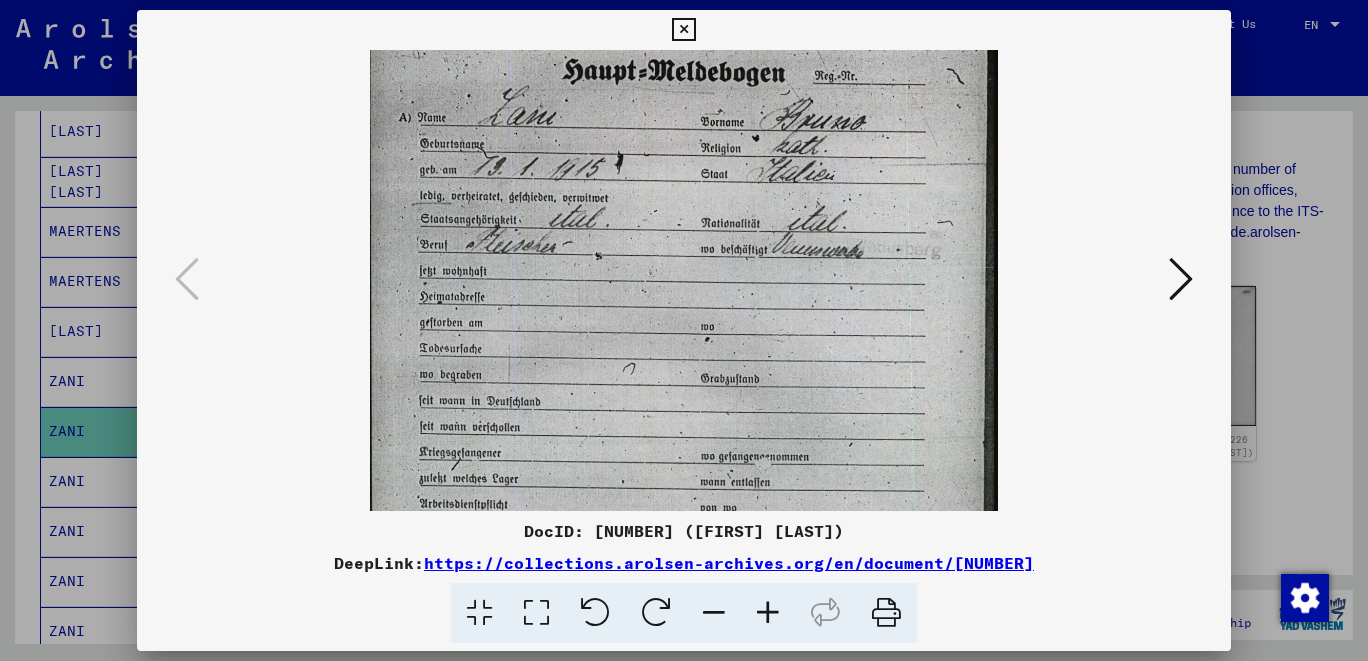 drag, startPoint x: 768, startPoint y: 465, endPoint x: 844, endPoint y: 242, distance: 235.59499 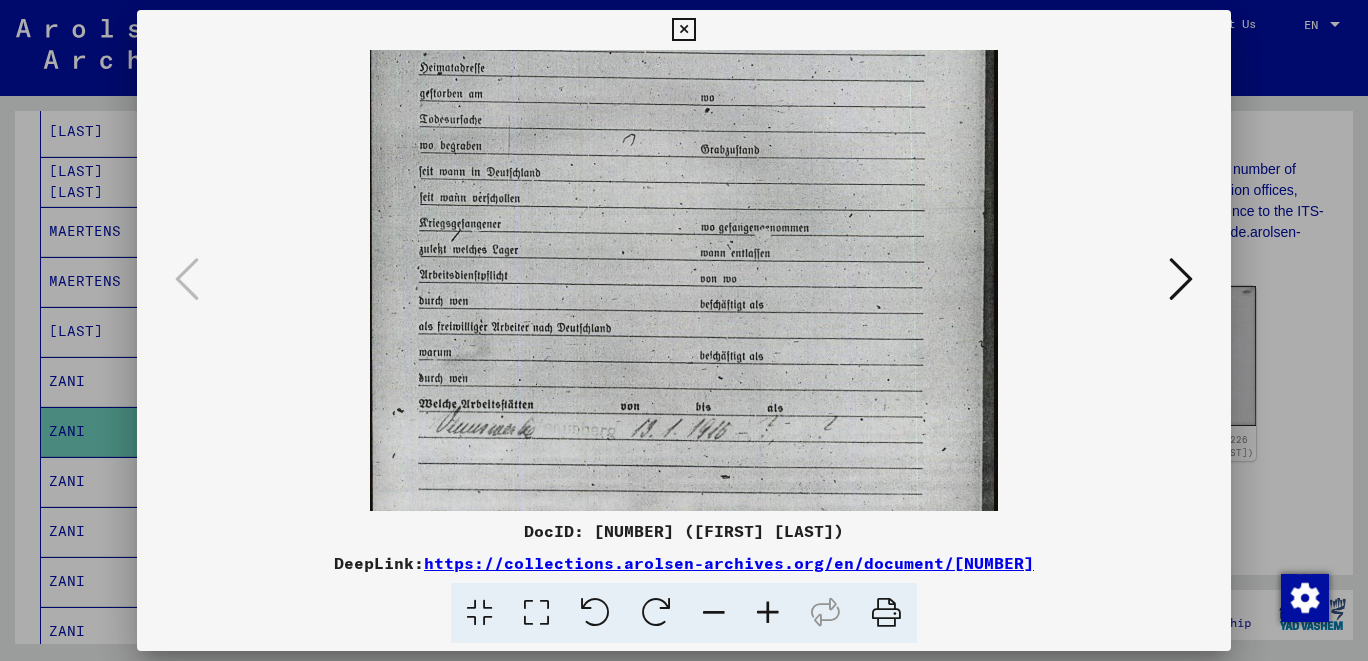 drag, startPoint x: 833, startPoint y: 374, endPoint x: 862, endPoint y: 212, distance: 164.57521 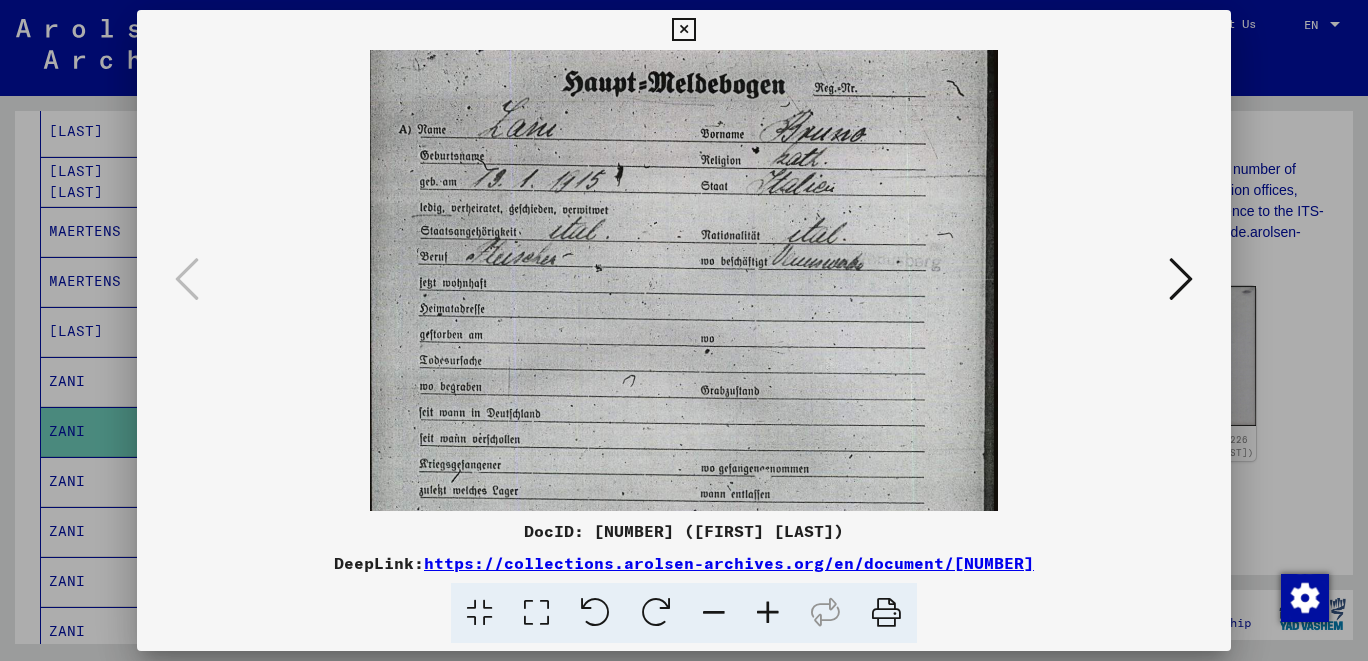drag, startPoint x: 810, startPoint y: 190, endPoint x: 864, endPoint y: 430, distance: 246 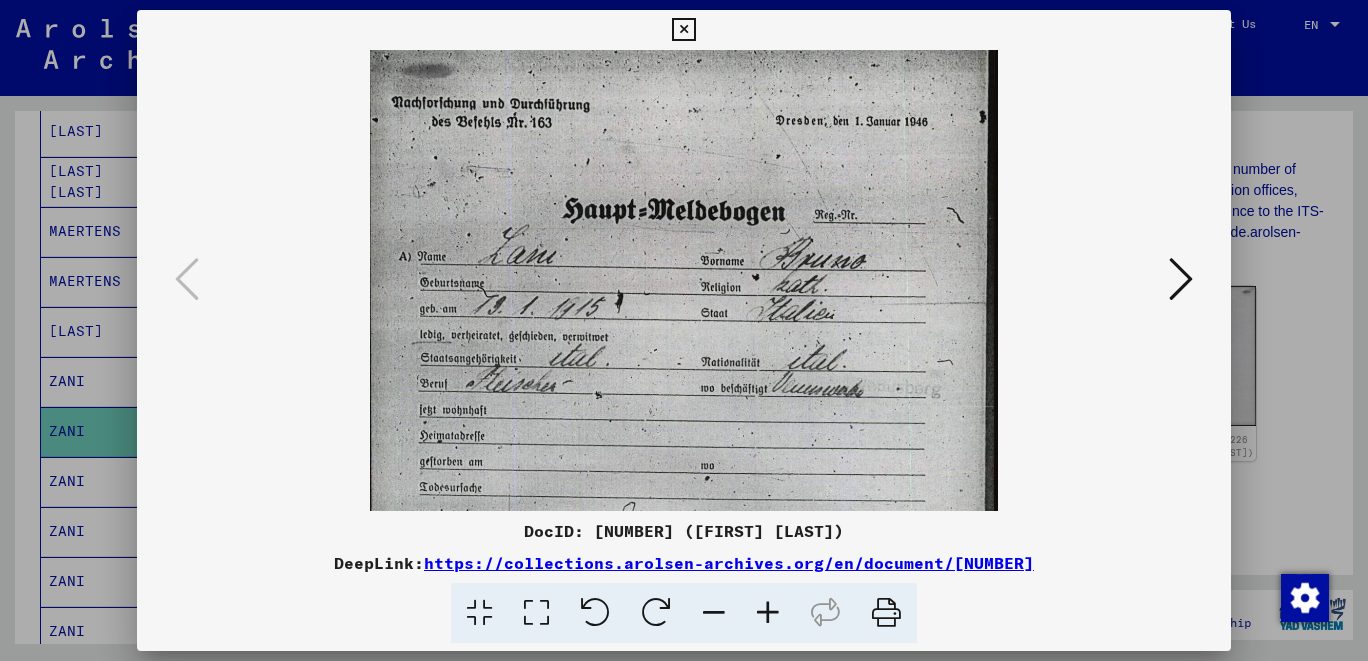 scroll, scrollTop: 14, scrollLeft: 0, axis: vertical 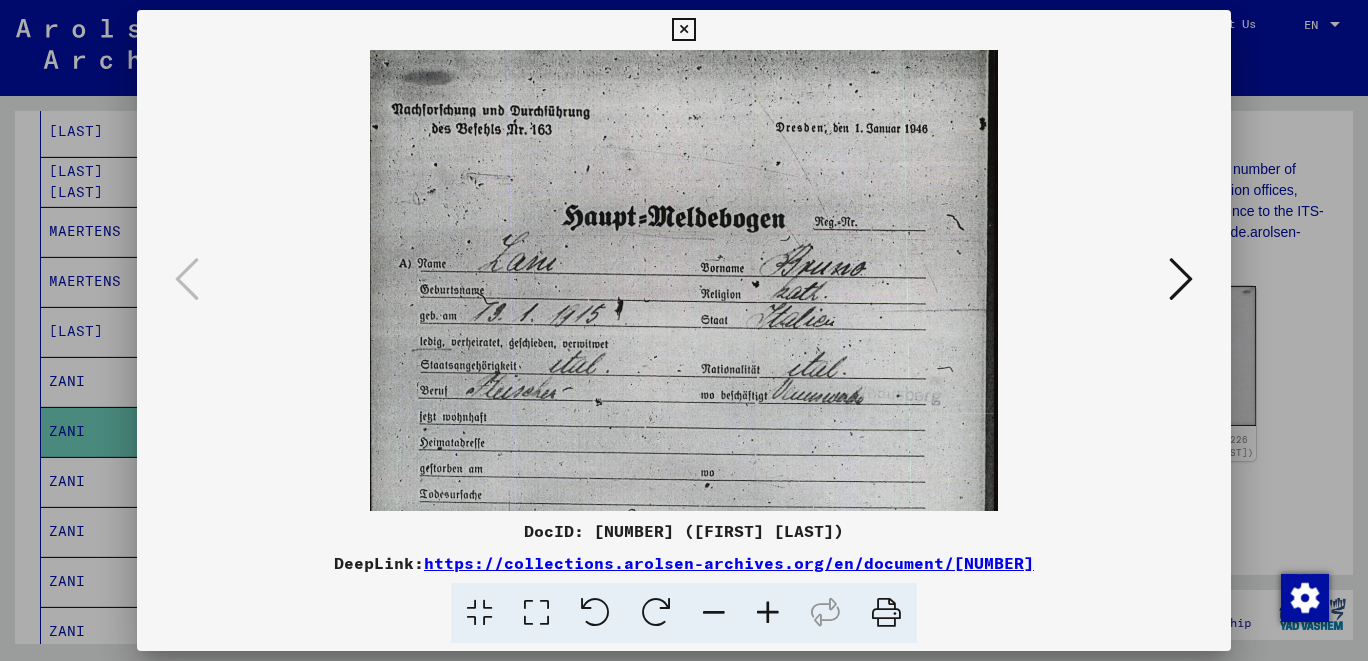 drag, startPoint x: 798, startPoint y: 277, endPoint x: 809, endPoint y: 382, distance: 105.574615 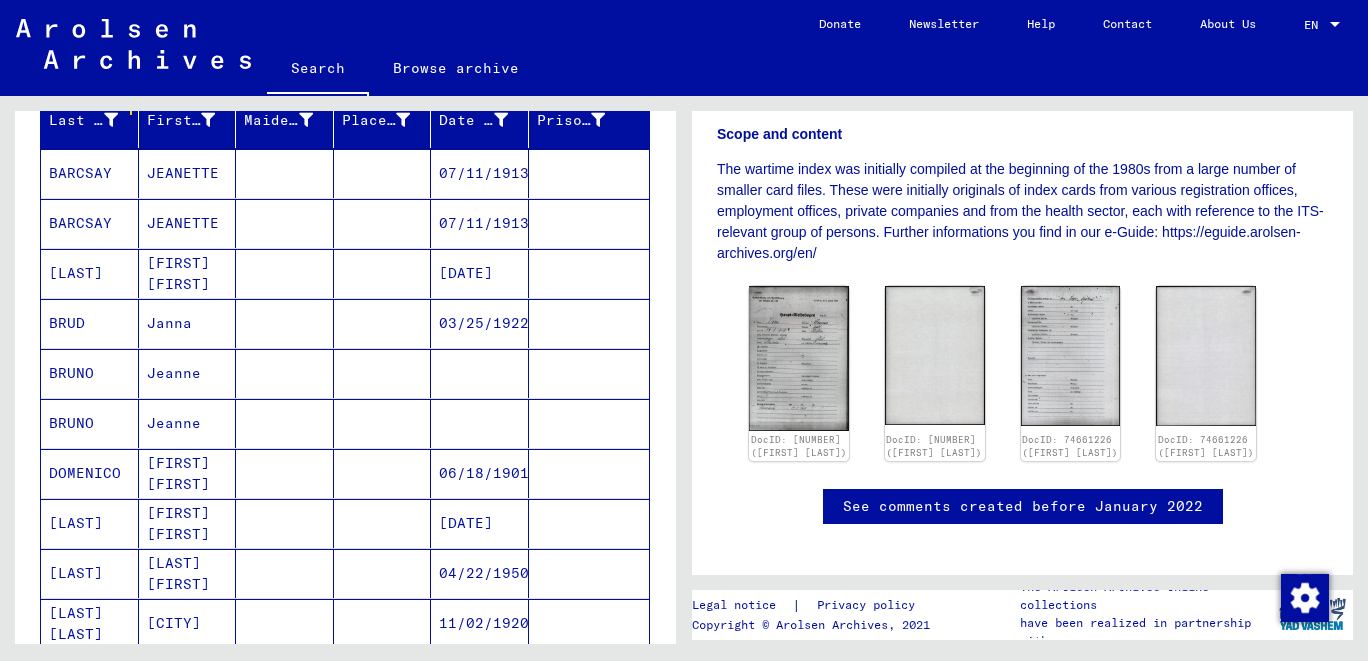 scroll, scrollTop: 698, scrollLeft: 0, axis: vertical 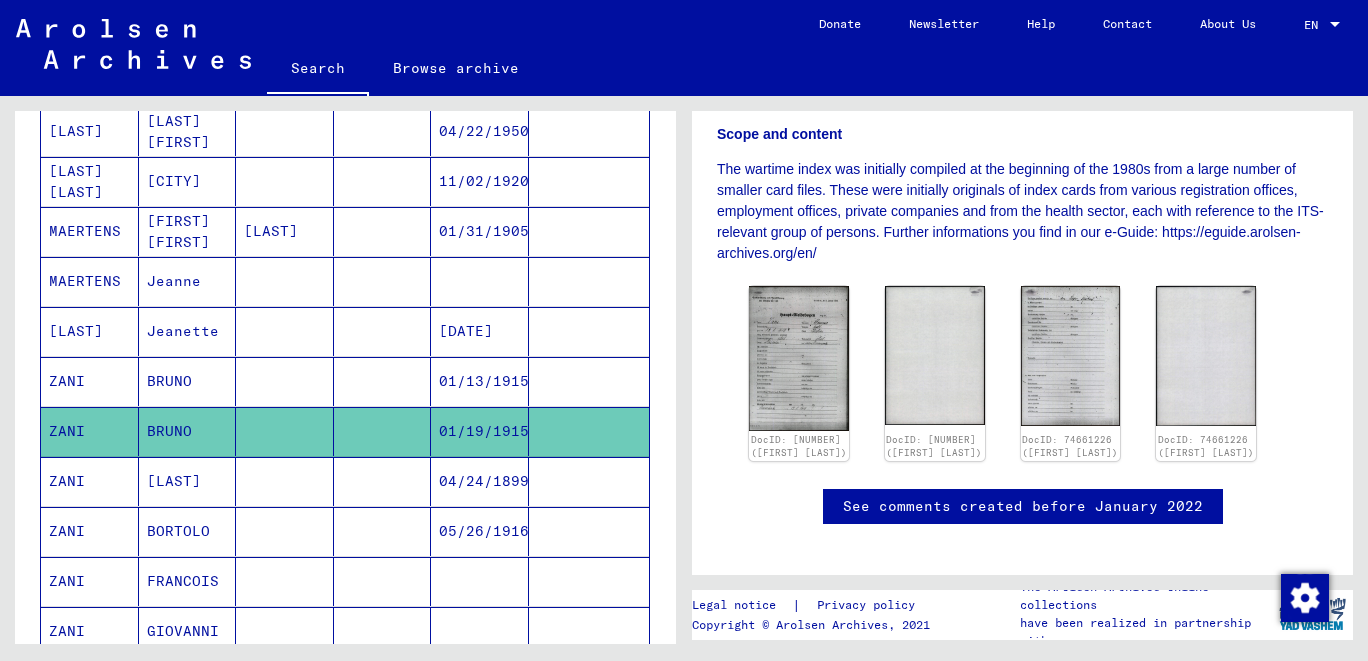 drag, startPoint x: 419, startPoint y: 377, endPoint x: 514, endPoint y: 382, distance: 95.131485 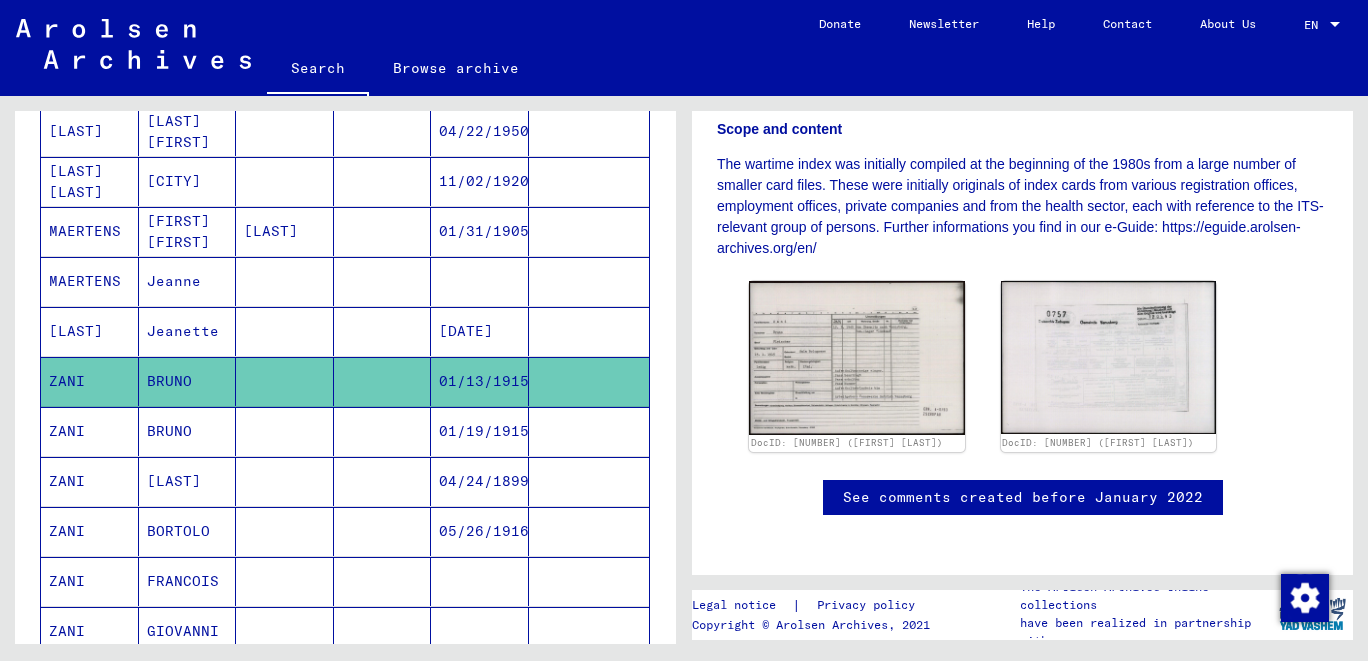 scroll, scrollTop: 427, scrollLeft: 0, axis: vertical 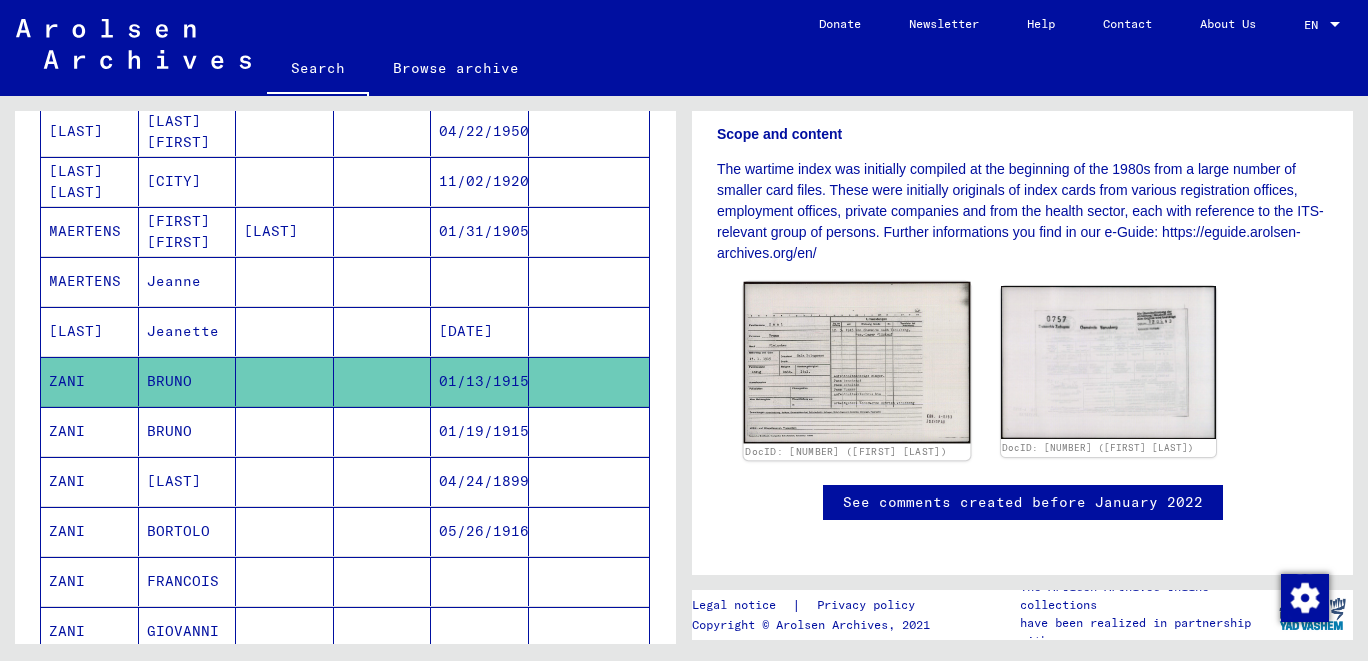 click 